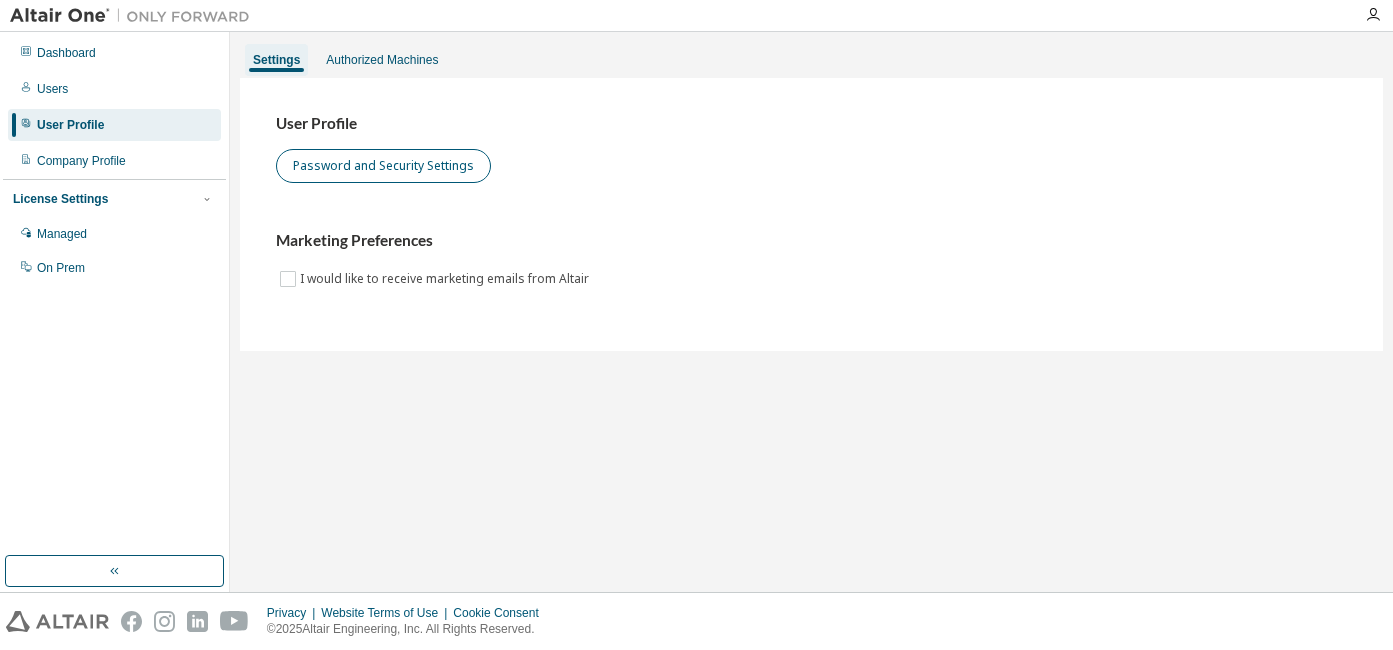 scroll, scrollTop: 0, scrollLeft: 0, axis: both 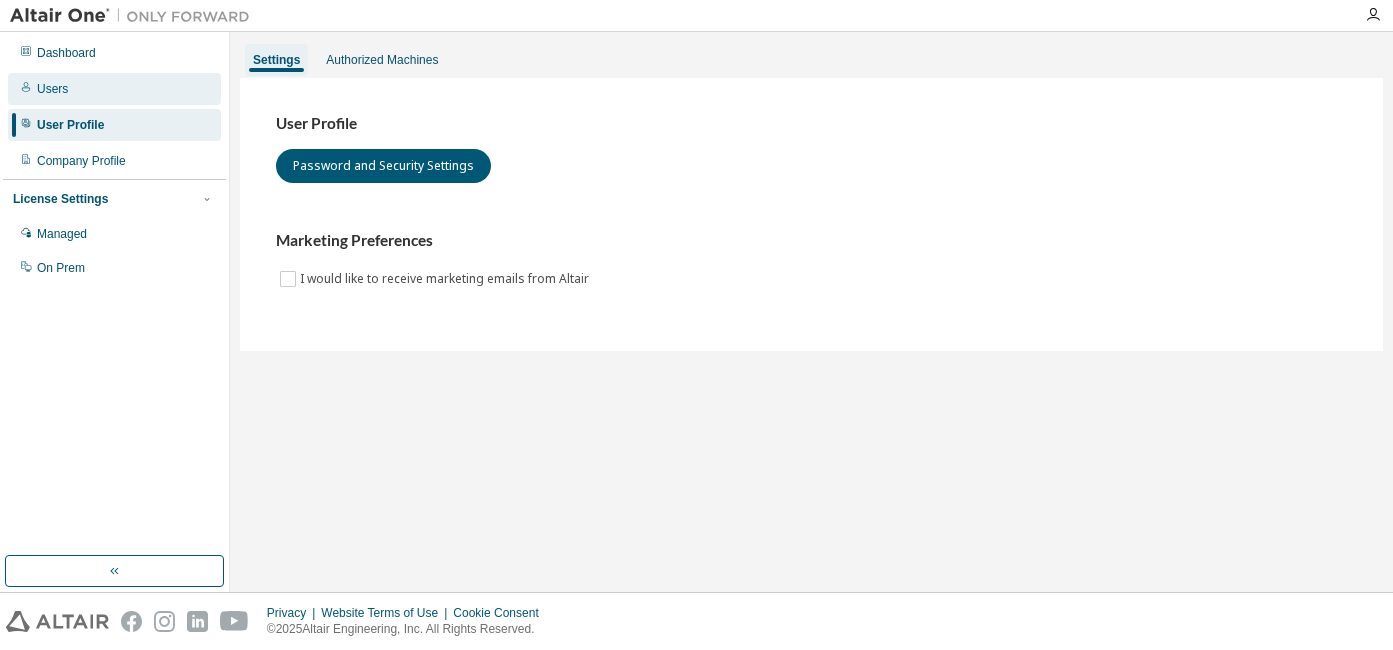 click on "Users" at bounding box center (114, 89) 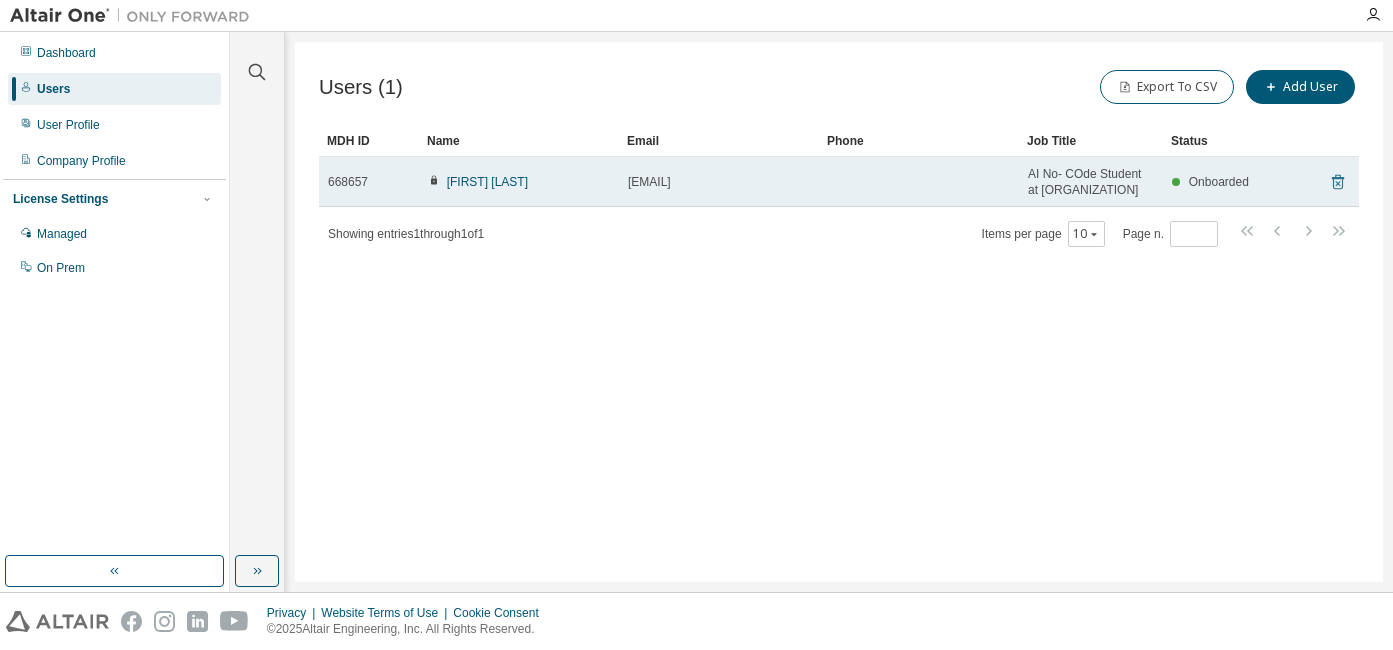 click 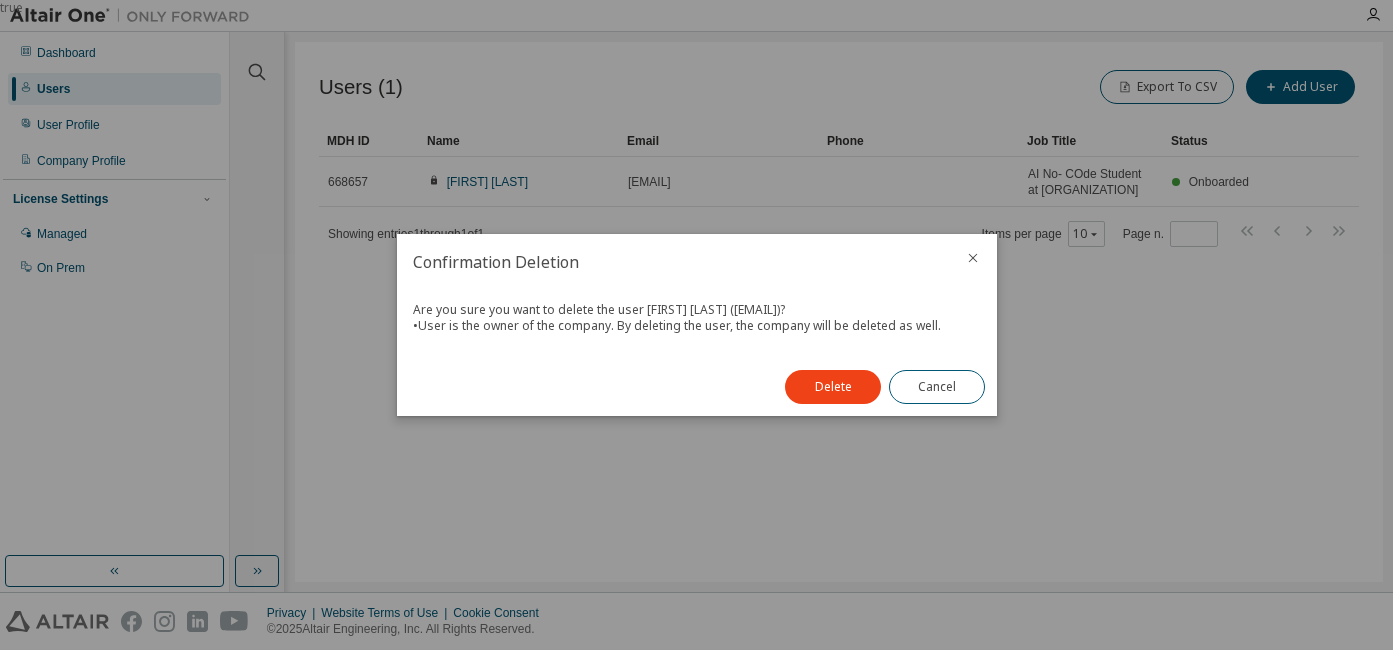 click on "Delete Cancel" at bounding box center (885, 387) 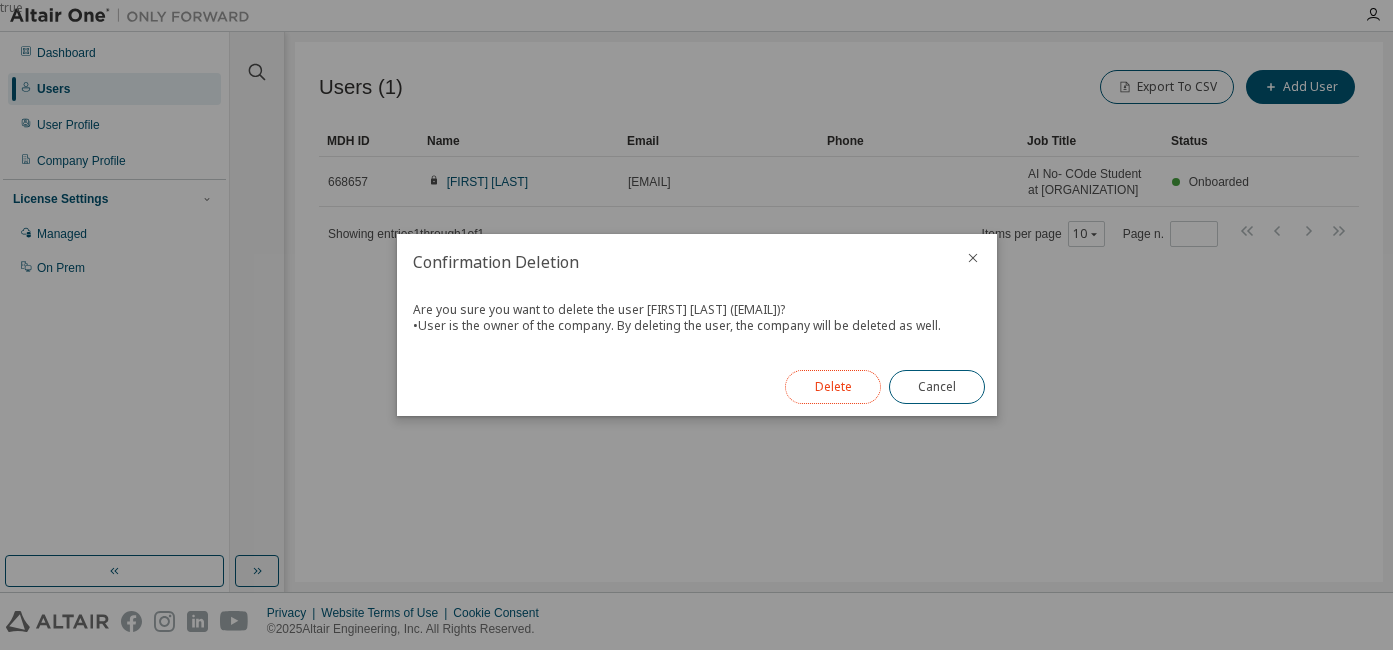 click on "Delete" at bounding box center [833, 387] 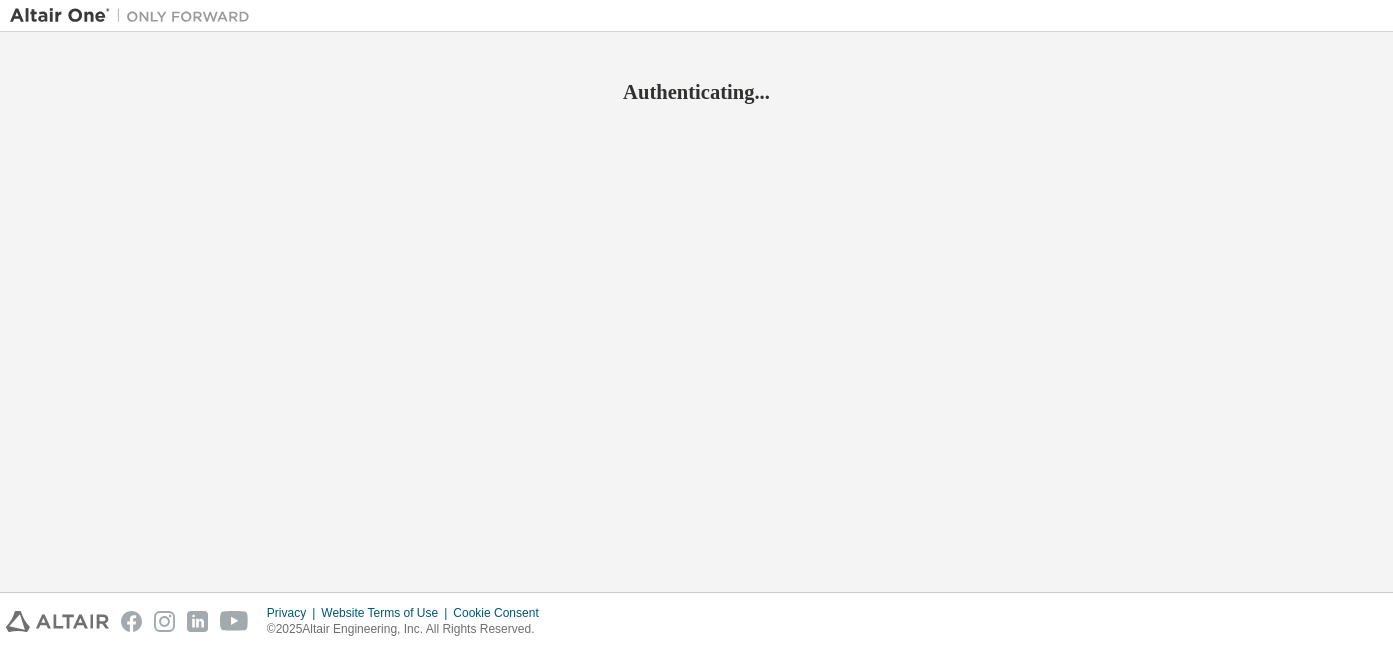 scroll, scrollTop: 0, scrollLeft: 0, axis: both 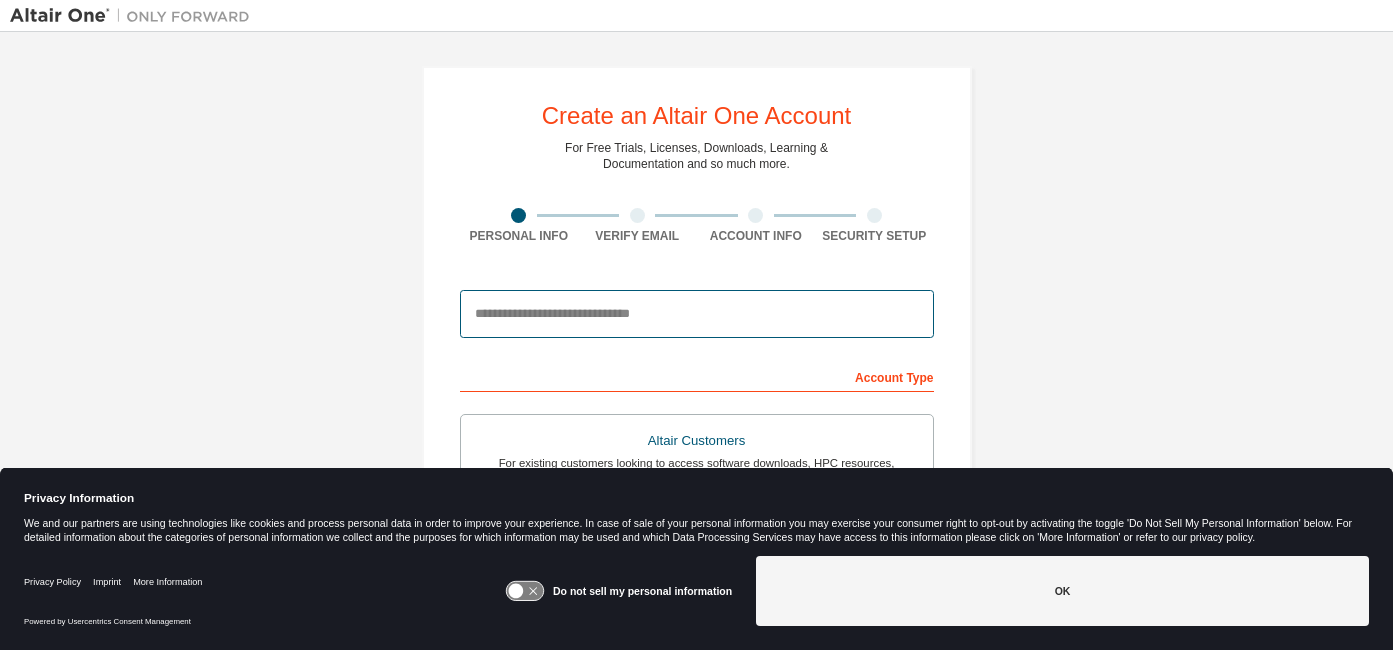 click at bounding box center (697, 314) 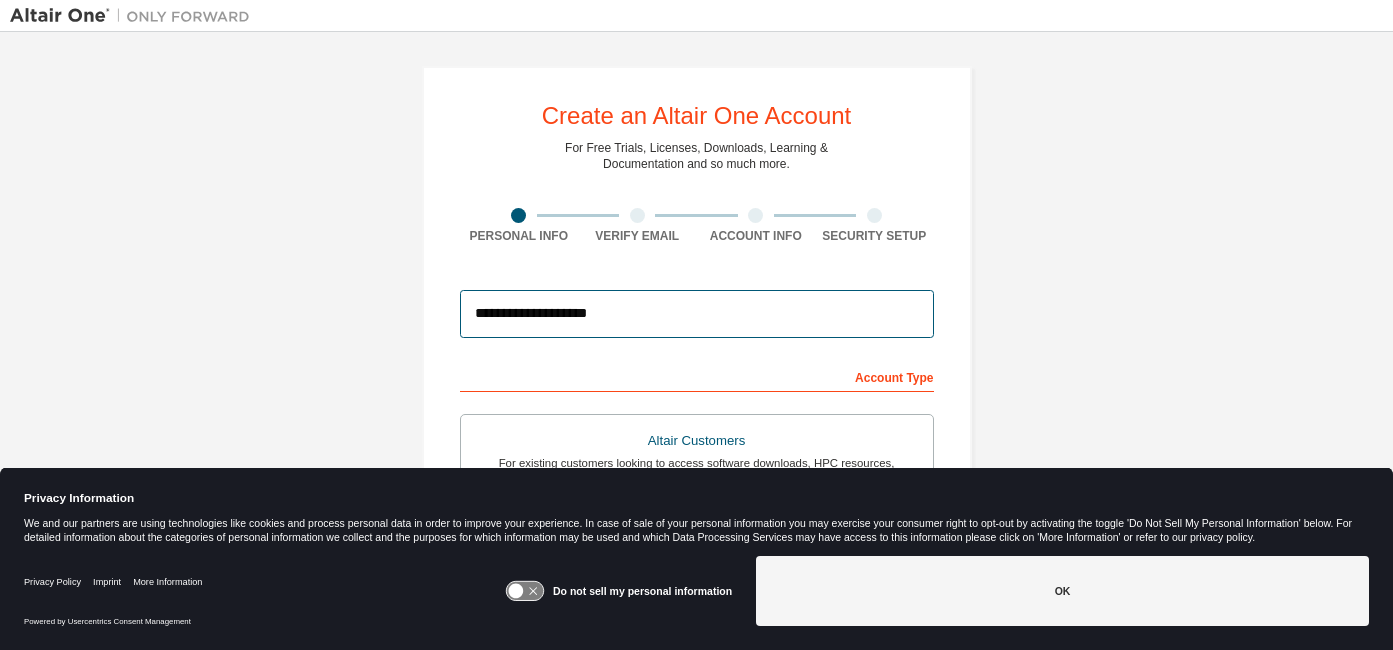 type on "*******" 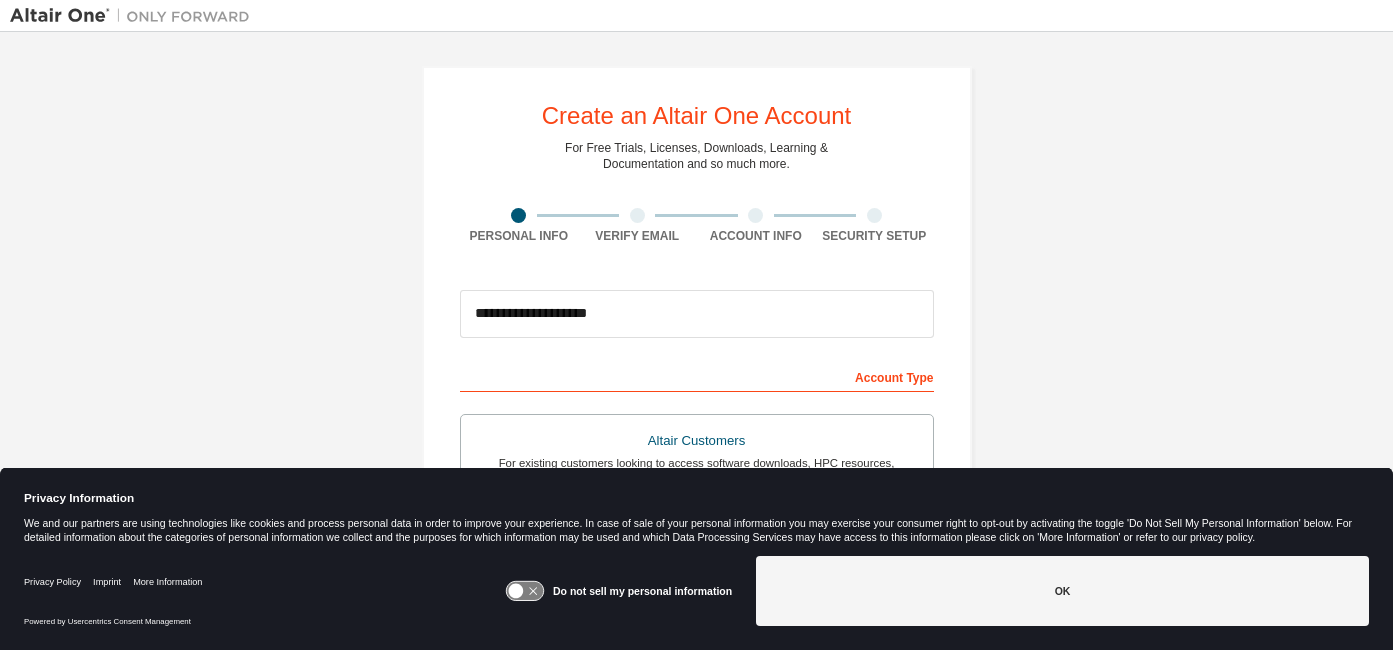 type on "*****" 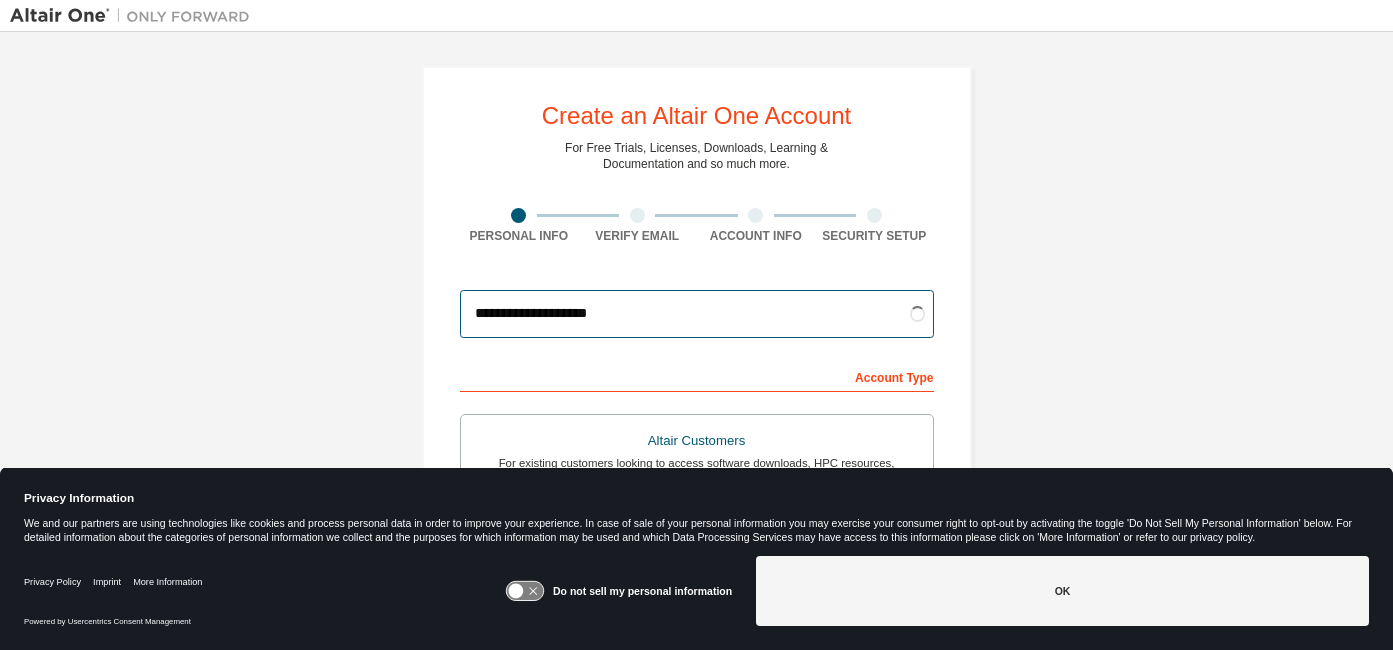 click on "**********" at bounding box center [697, 314] 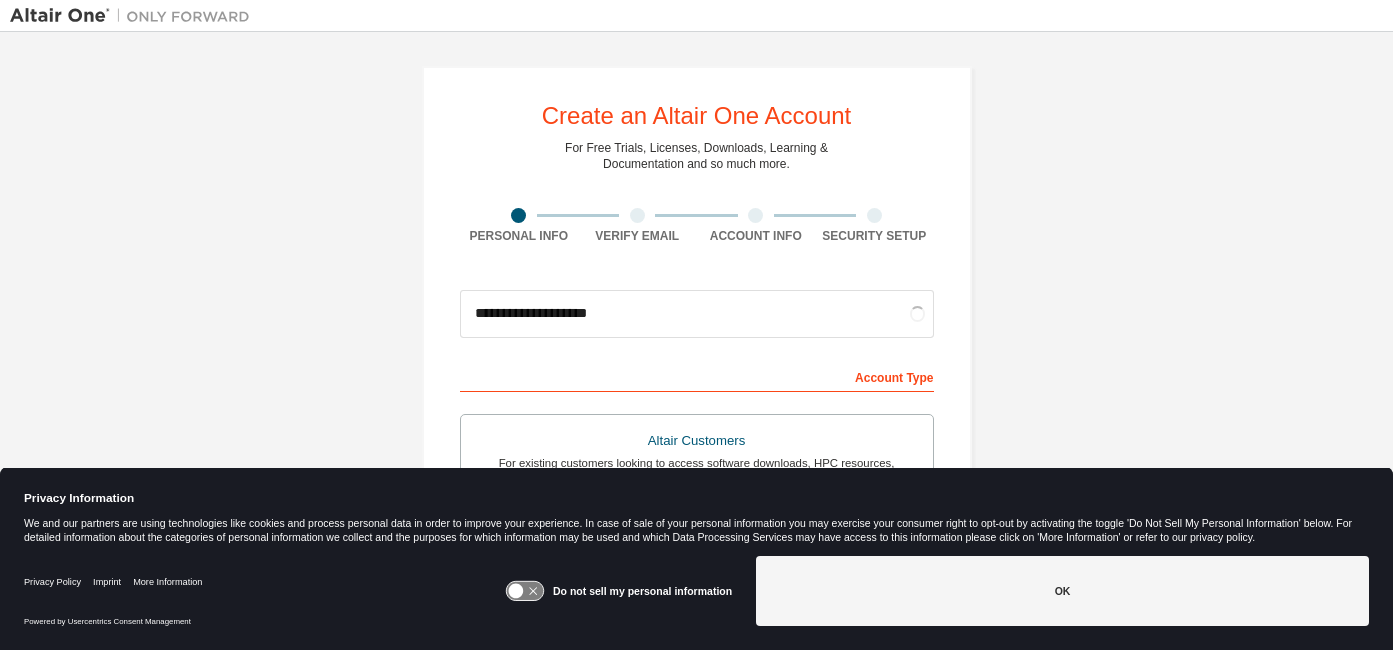click on "**********" at bounding box center [696, 571] 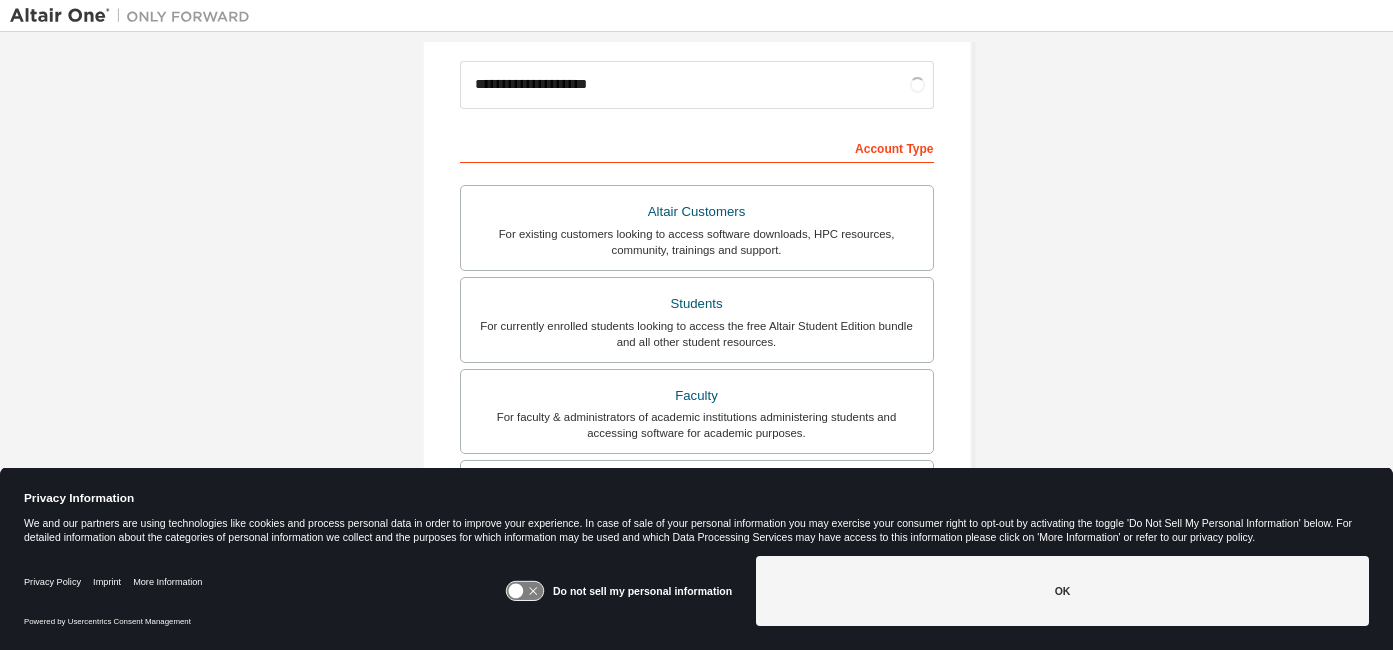 scroll, scrollTop: 245, scrollLeft: 0, axis: vertical 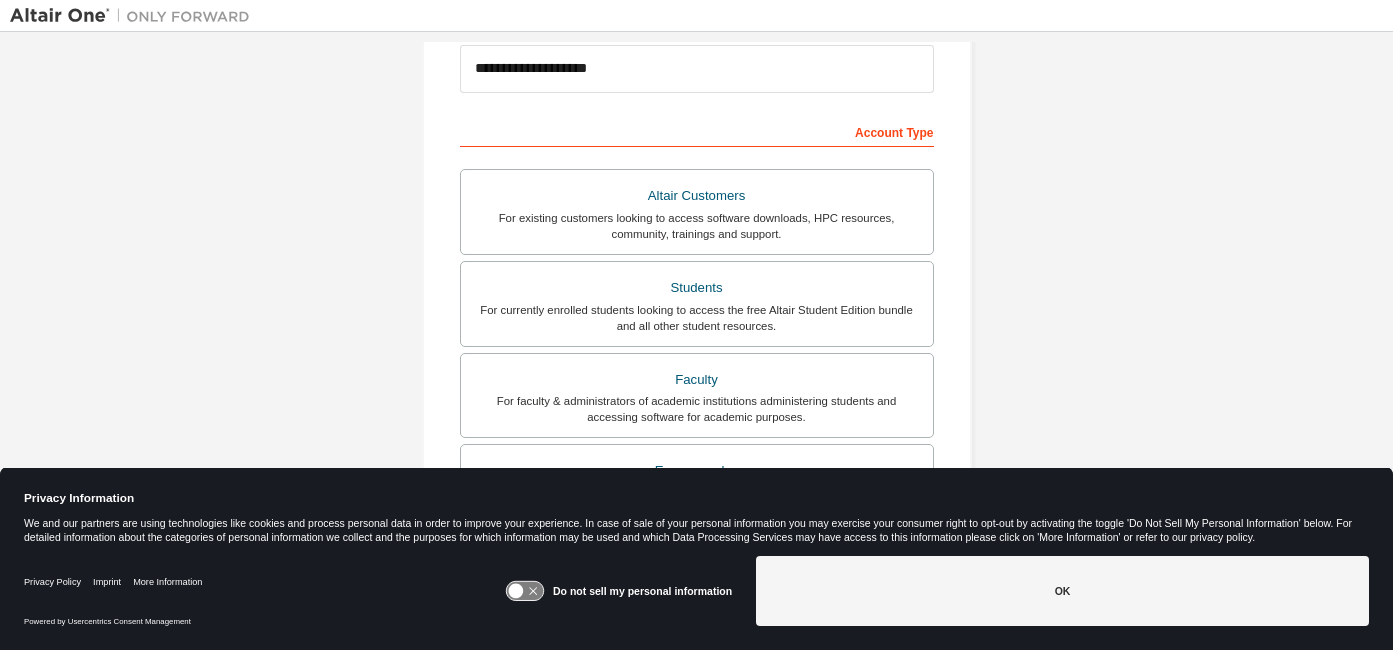 click 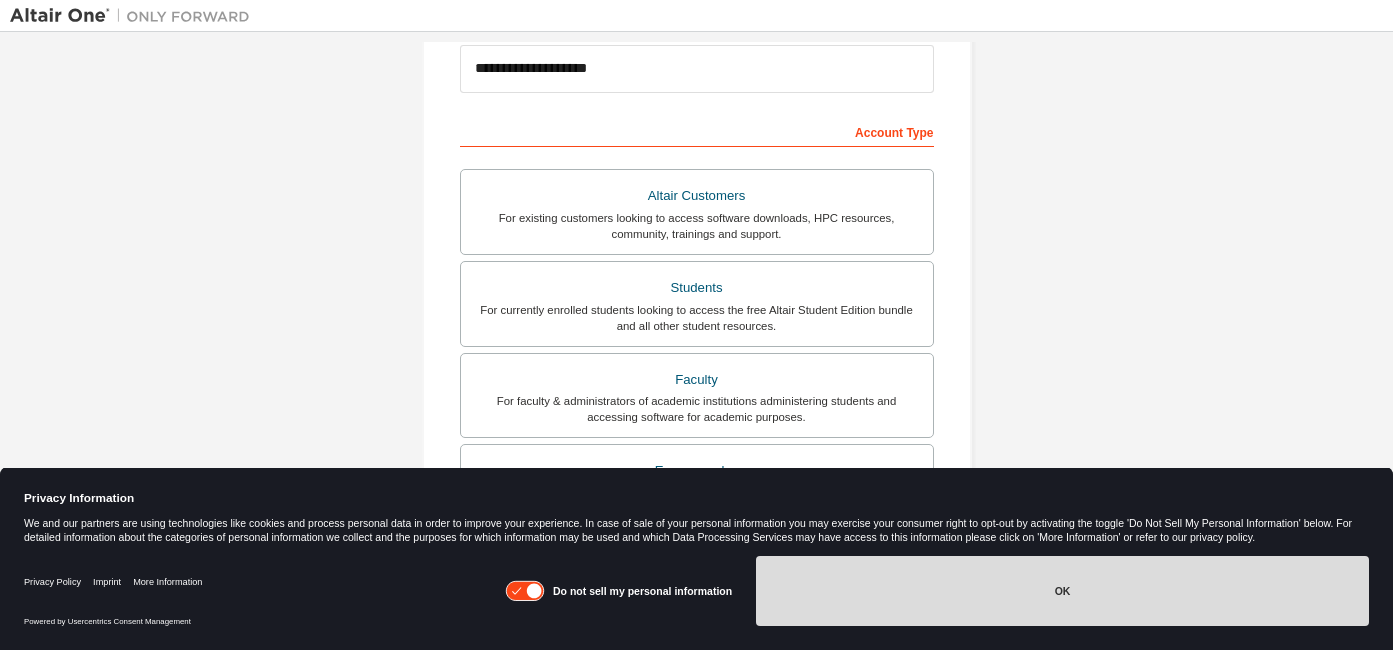 click on "OK" at bounding box center (1062, 591) 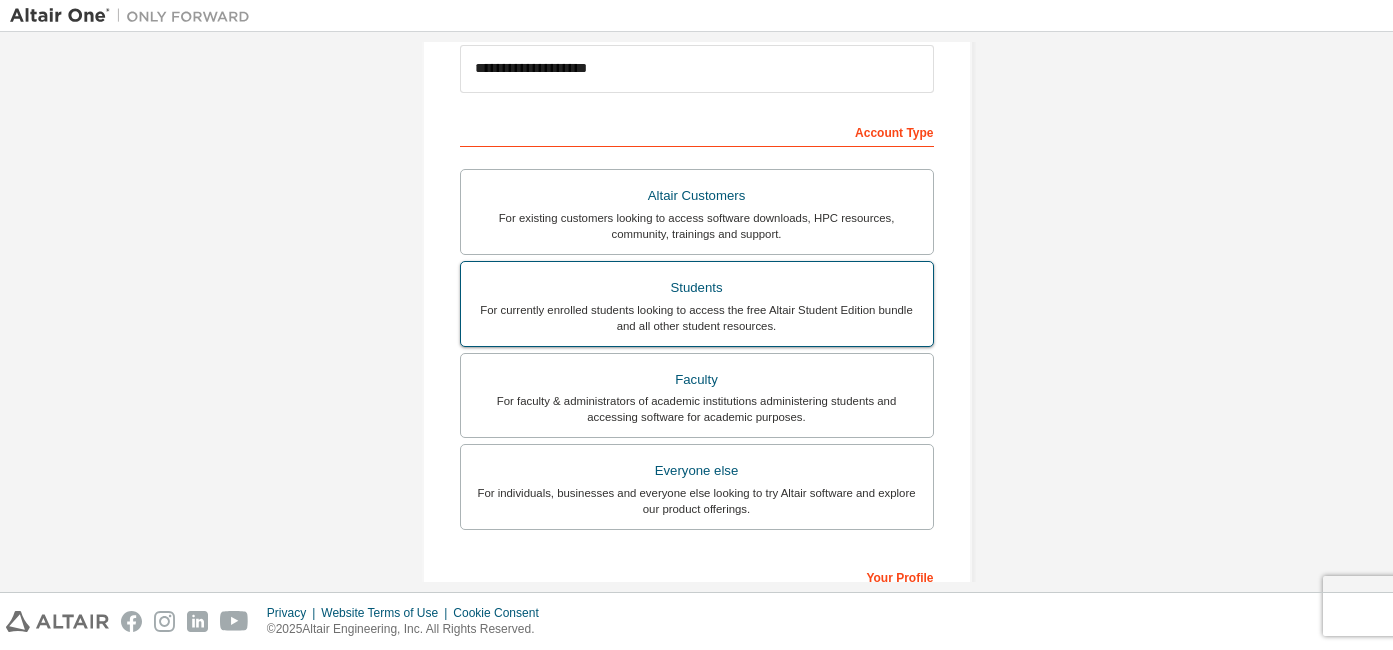 click on "For currently enrolled students looking to access the free Altair Student Edition bundle and all other student resources." at bounding box center (697, 318) 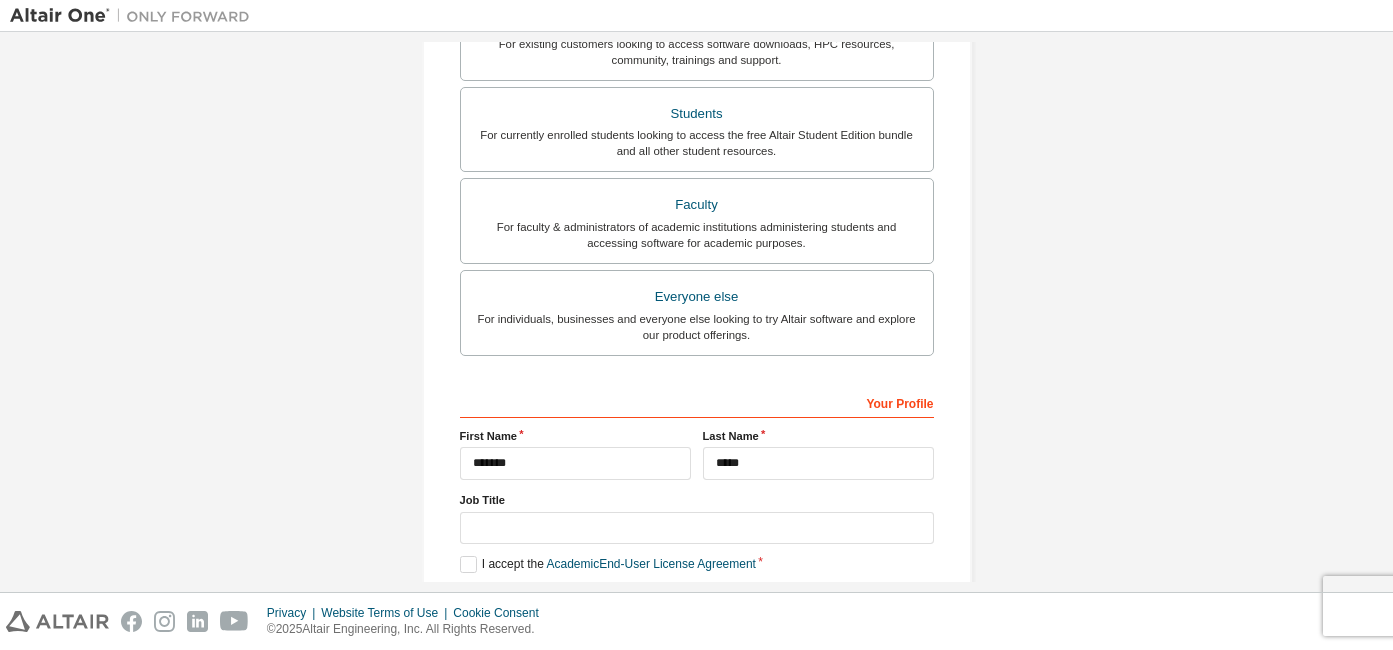 scroll, scrollTop: 438, scrollLeft: 0, axis: vertical 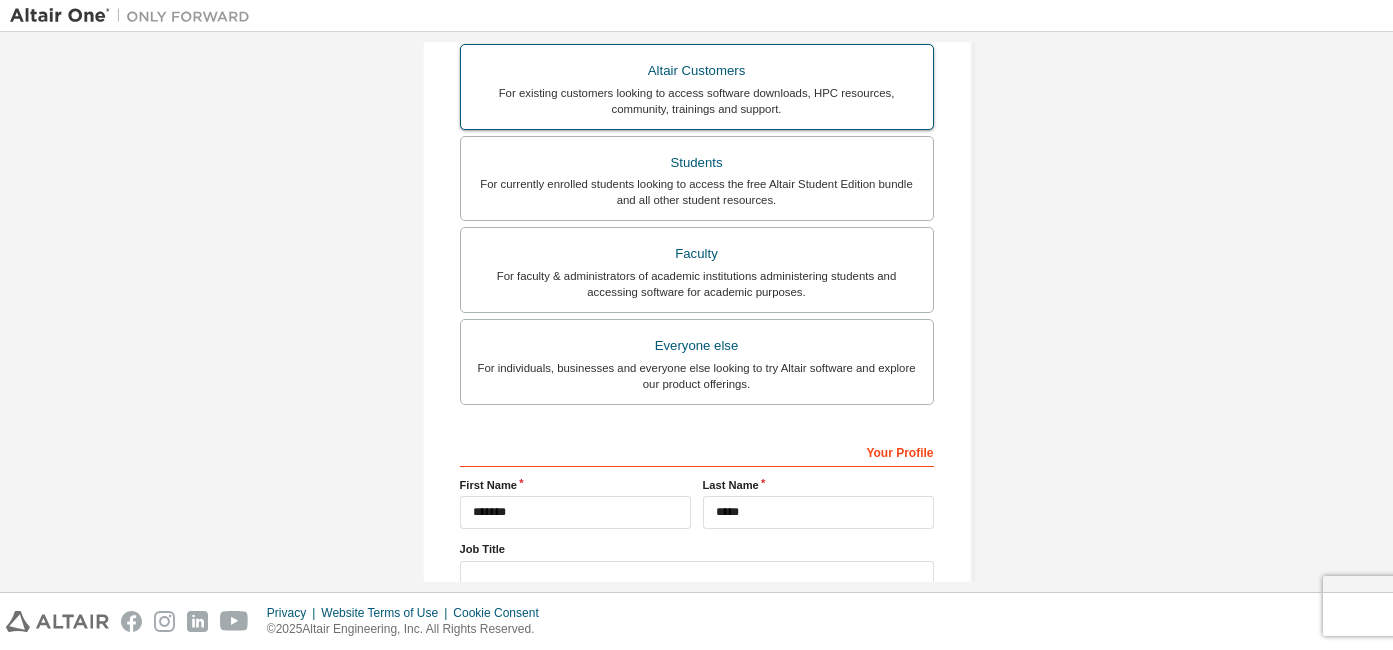 click on "For existing customers looking to access software downloads, HPC resources, community, trainings and support." at bounding box center (697, 101) 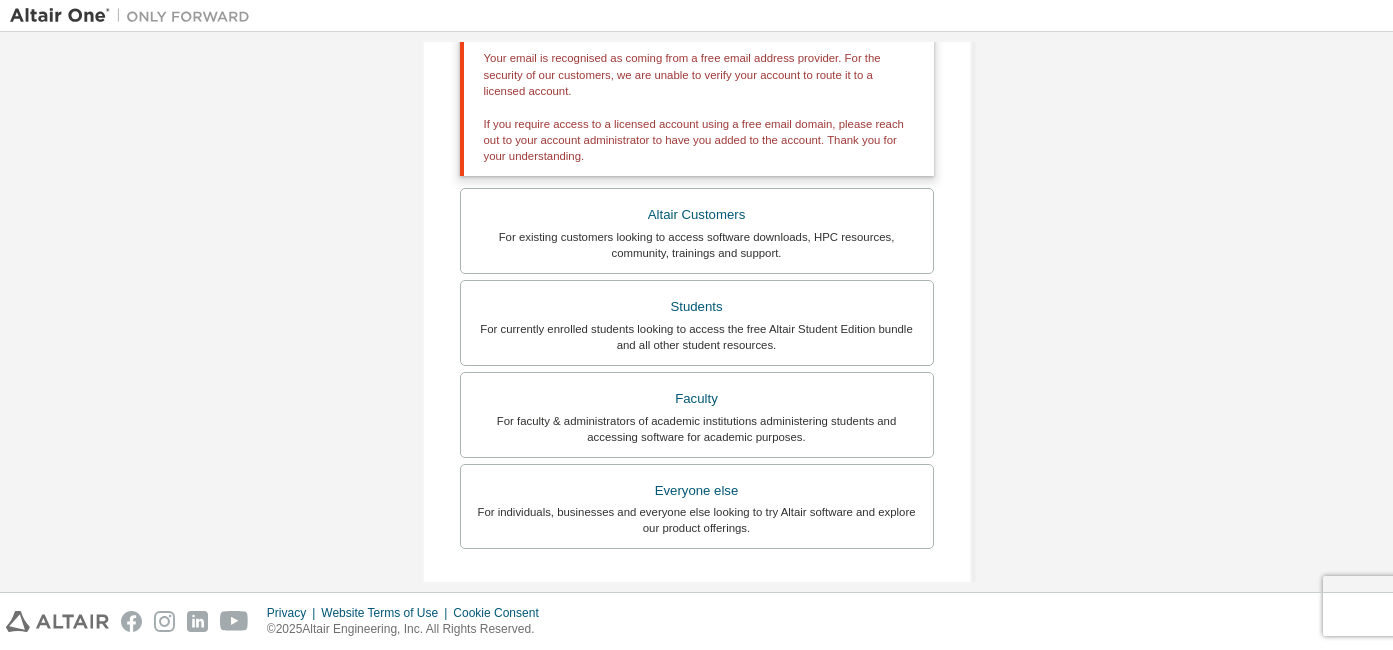scroll, scrollTop: 353, scrollLeft: 0, axis: vertical 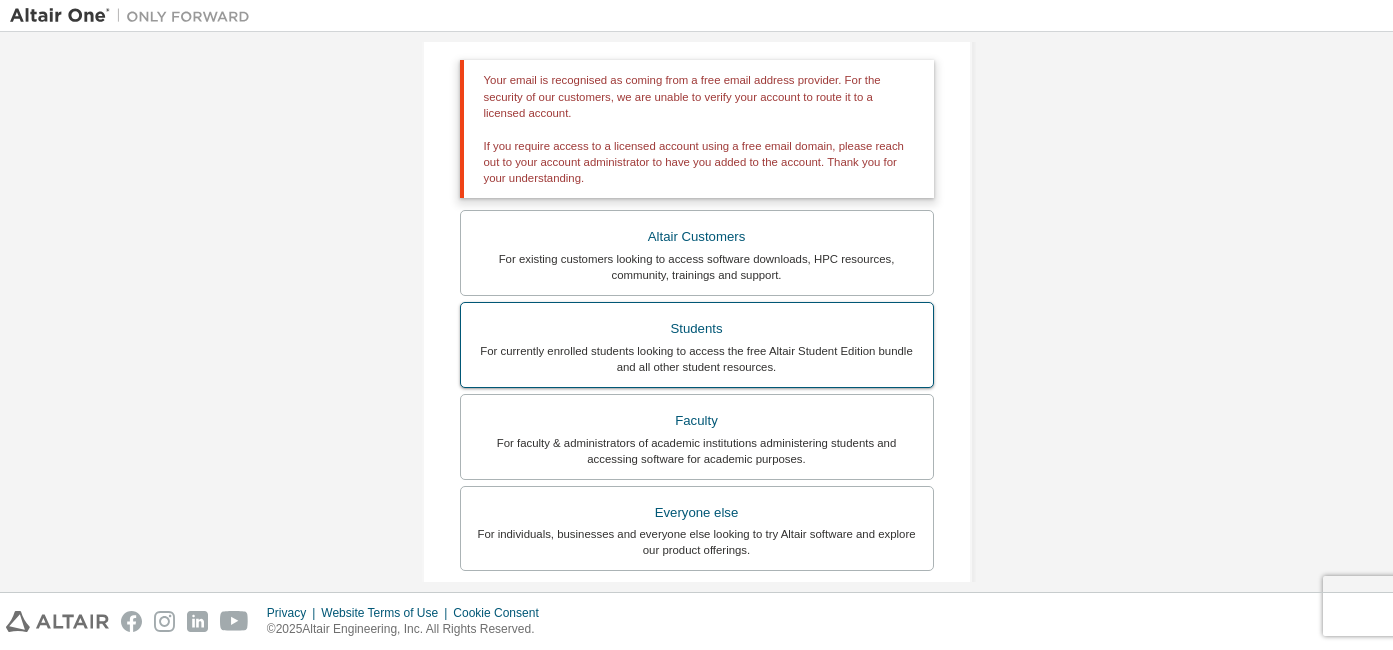 click on "For currently enrolled students looking to access the free Altair Student Edition bundle and all other student resources." at bounding box center (697, 359) 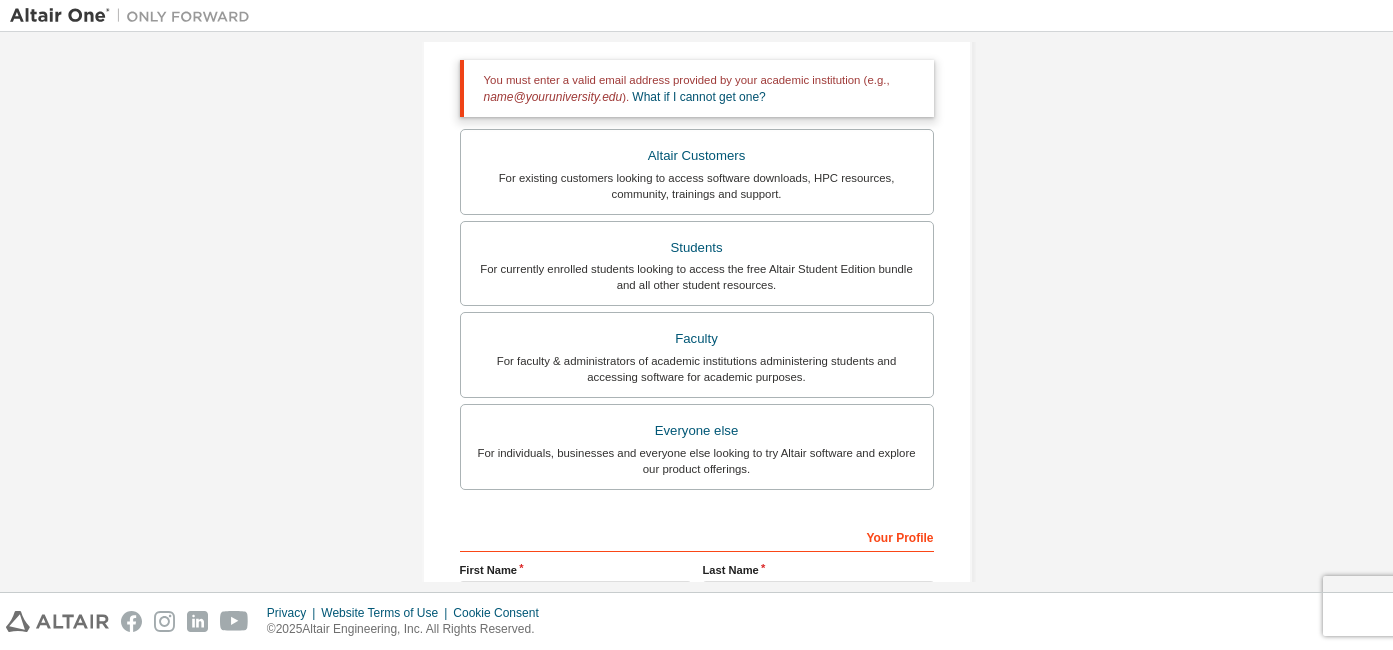 click on "You must enter a valid email address provided by your academic institution (e.g.,   name@youruniversity.edu ).   What if I cannot get one?" at bounding box center (697, 88) 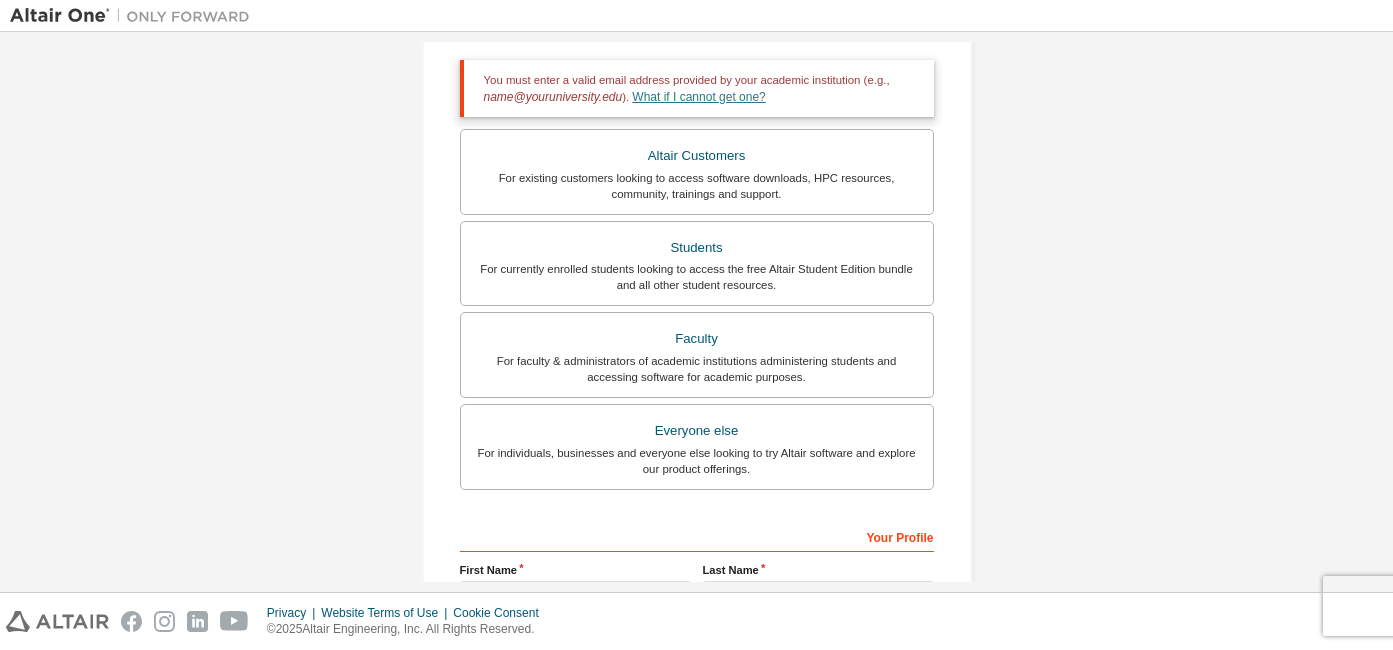 click on "What if I cannot get one?" at bounding box center (698, 97) 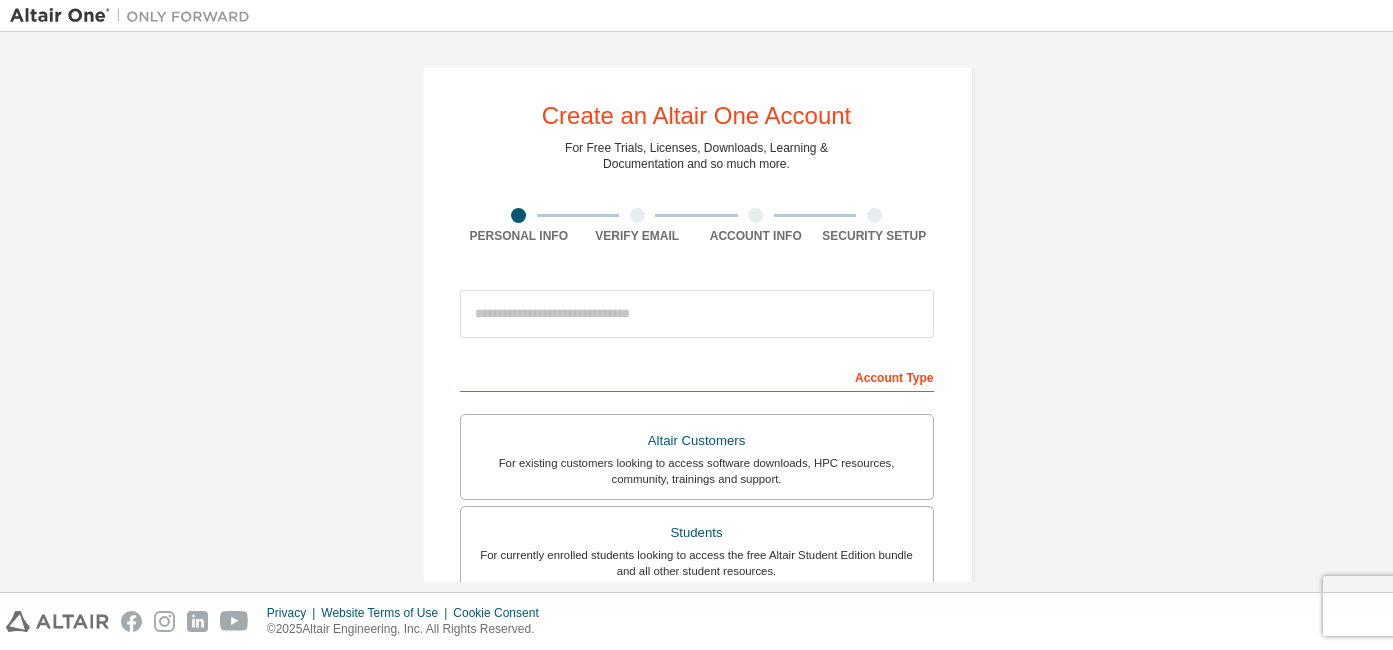 scroll, scrollTop: 0, scrollLeft: 0, axis: both 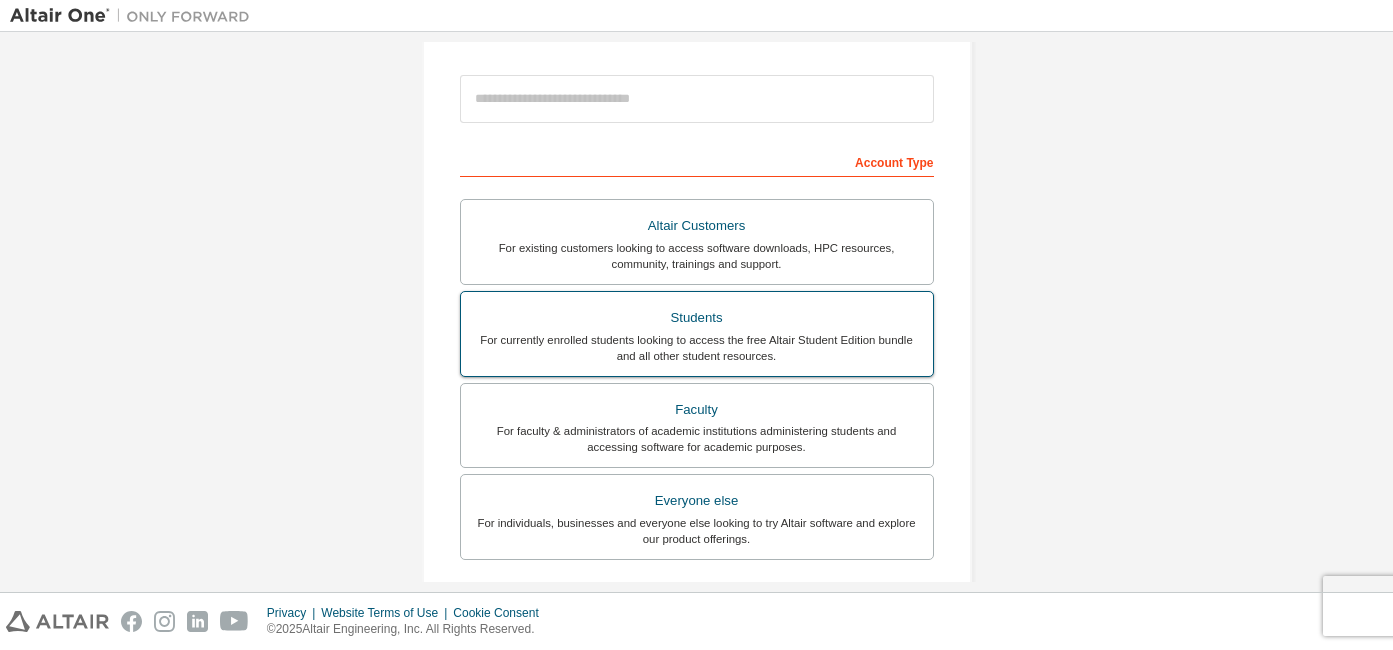 click on "Students" at bounding box center (697, 318) 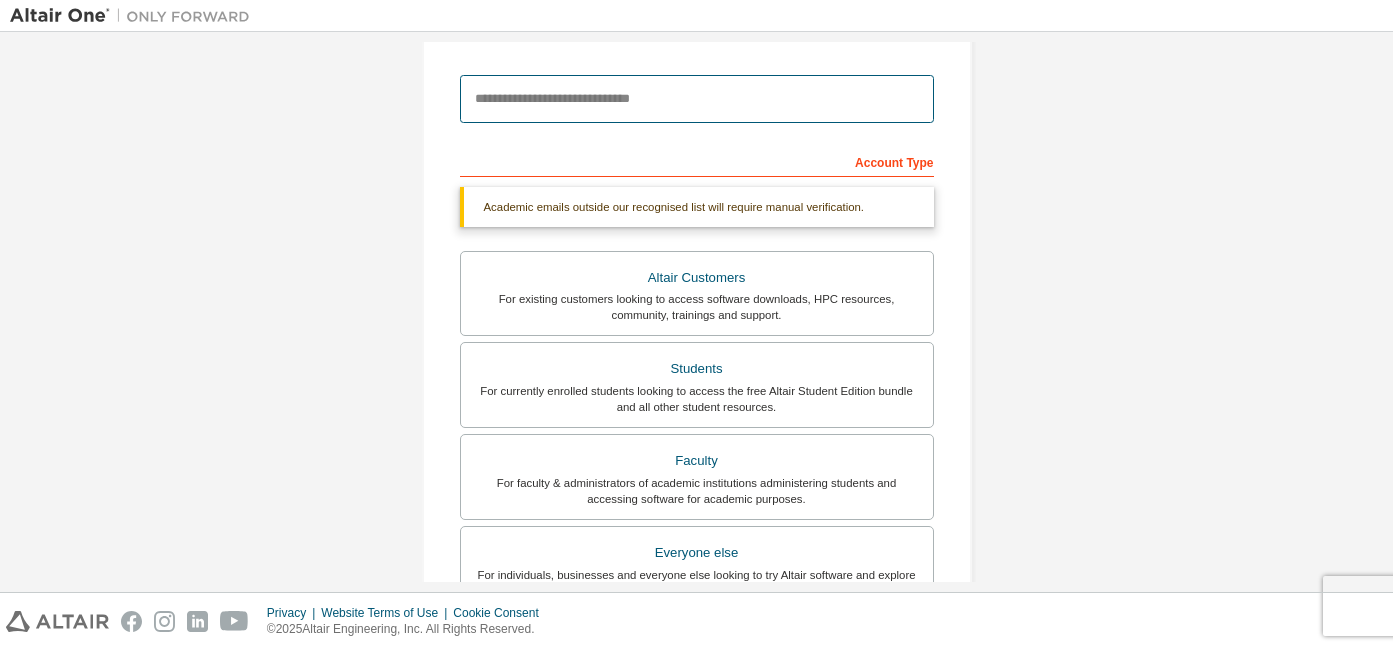 click at bounding box center [697, 99] 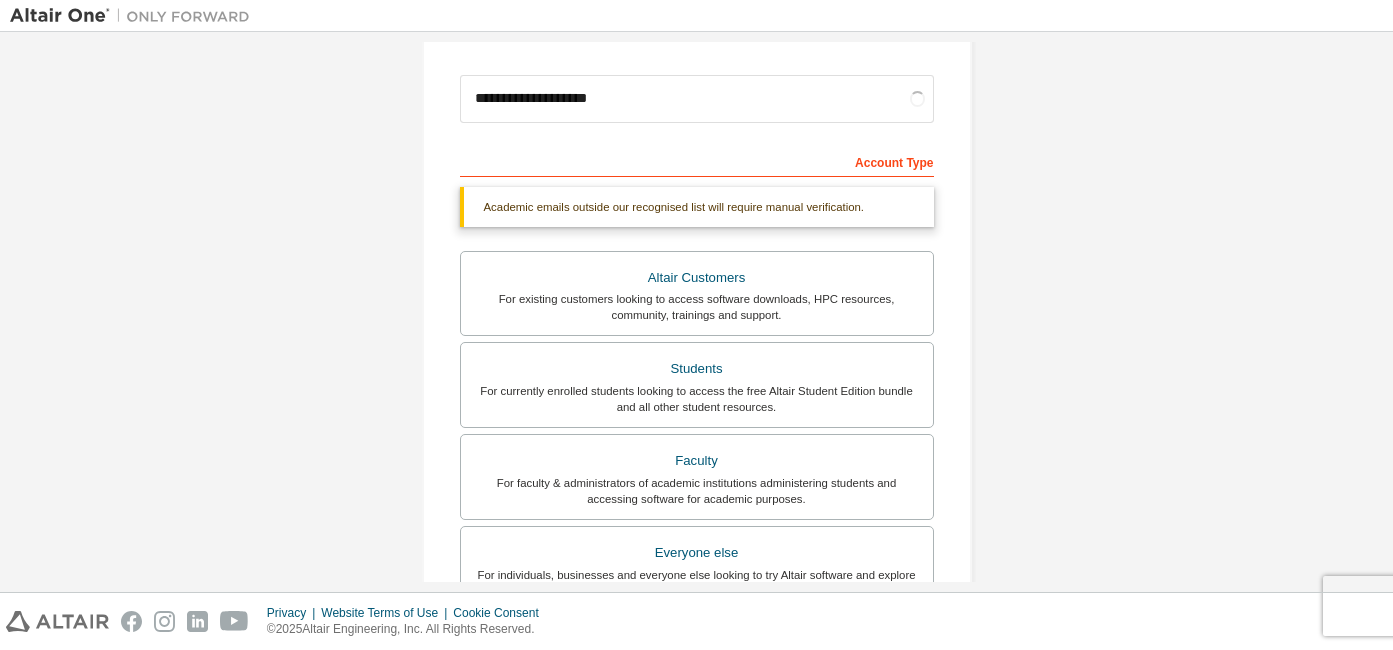 click on "**********" at bounding box center [696, 382] 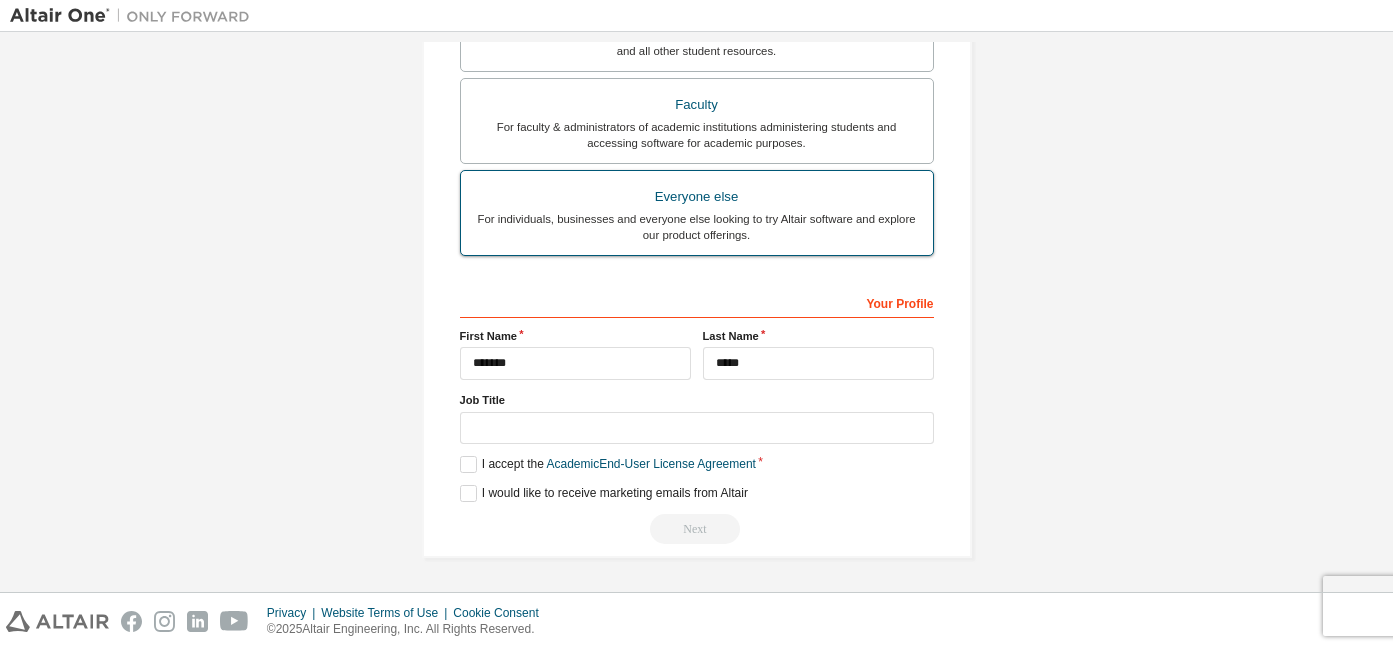 scroll, scrollTop: 105, scrollLeft: 0, axis: vertical 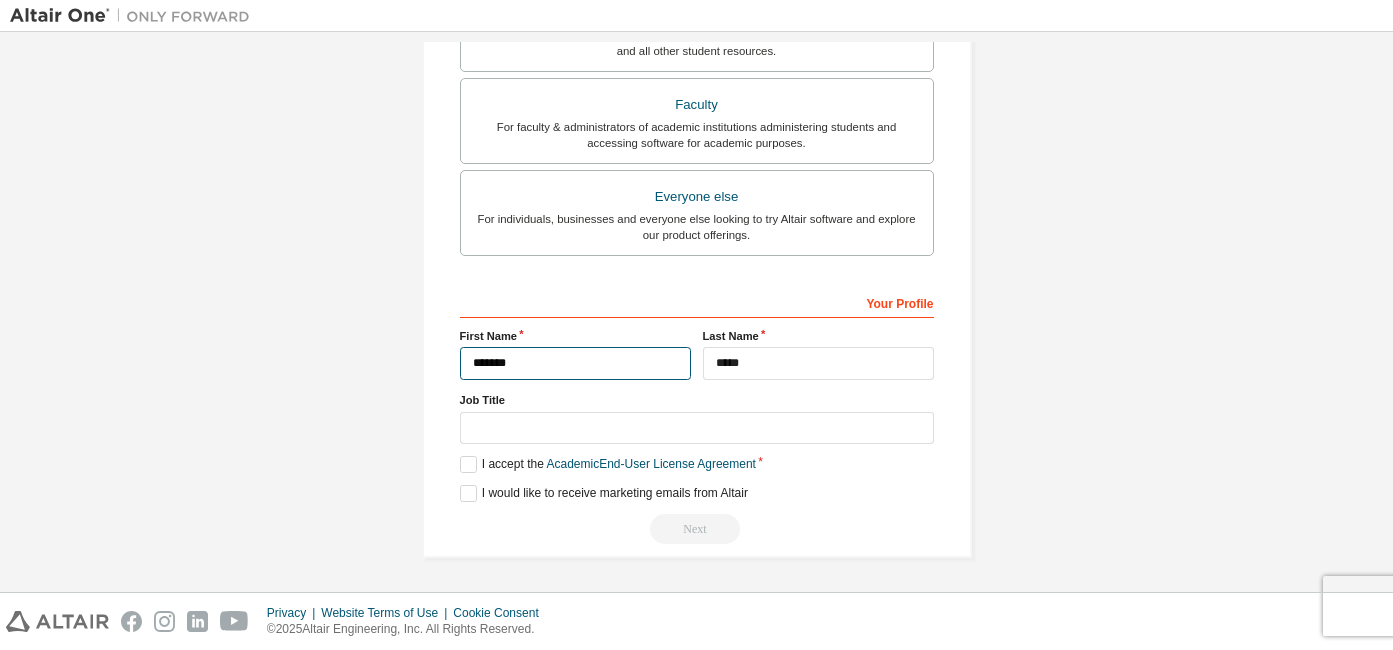 click on "*******" at bounding box center (575, 363) 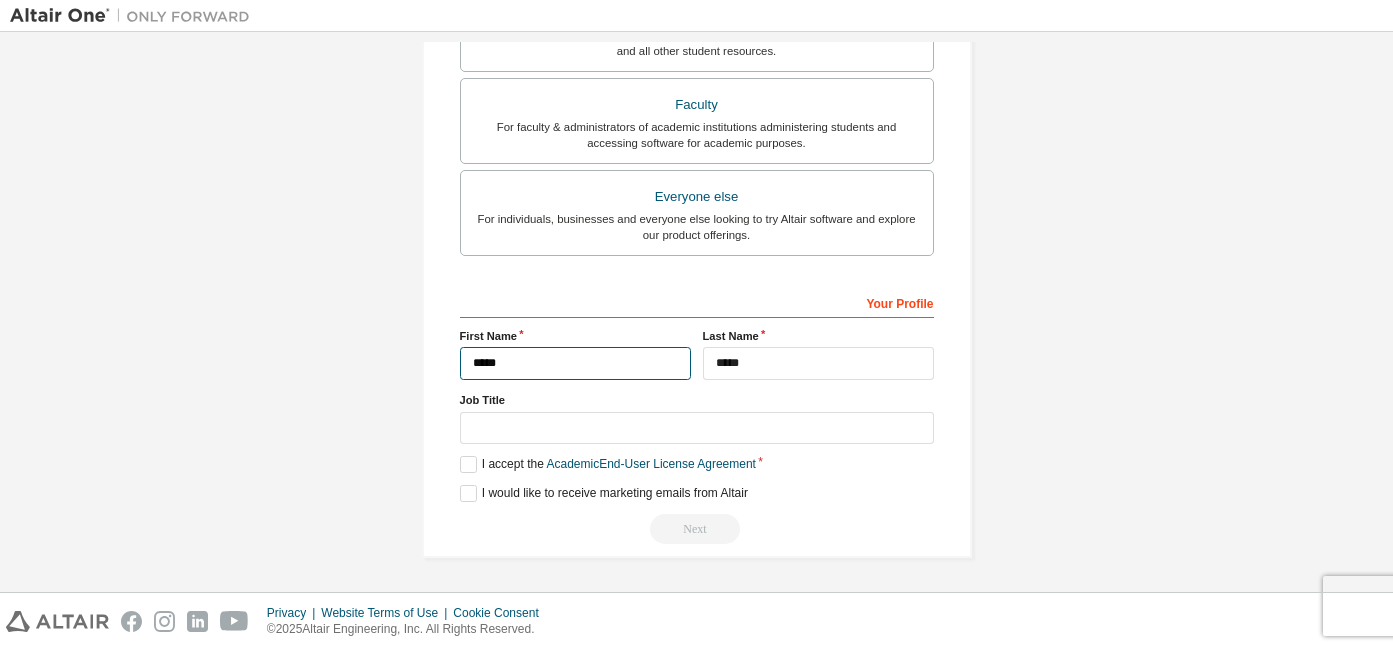 type on "****" 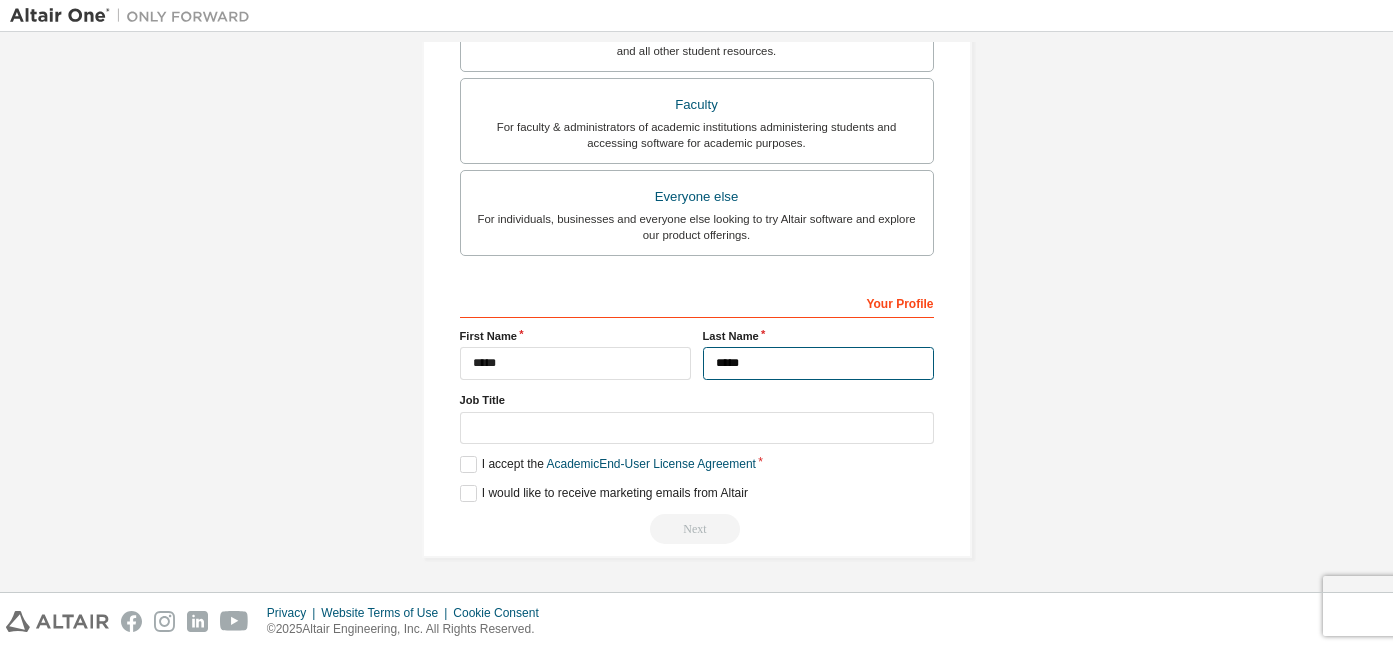 click on "*****" at bounding box center [818, 363] 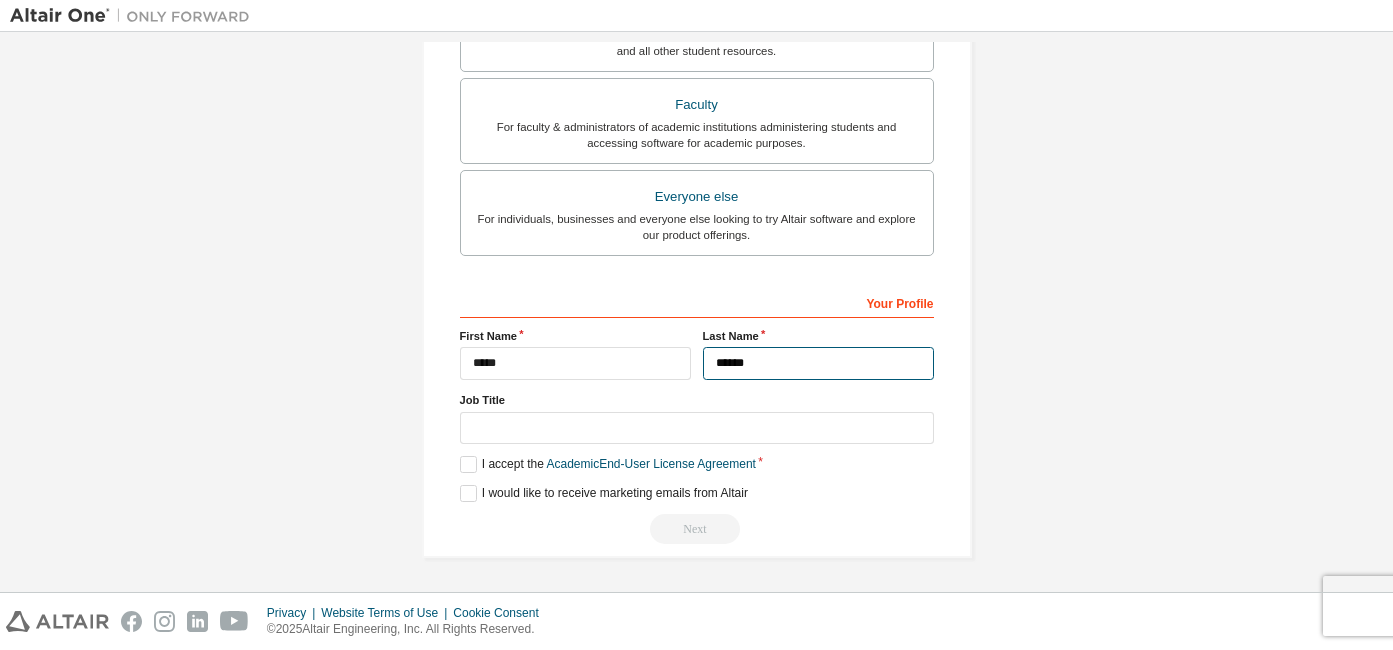 type on "*****" 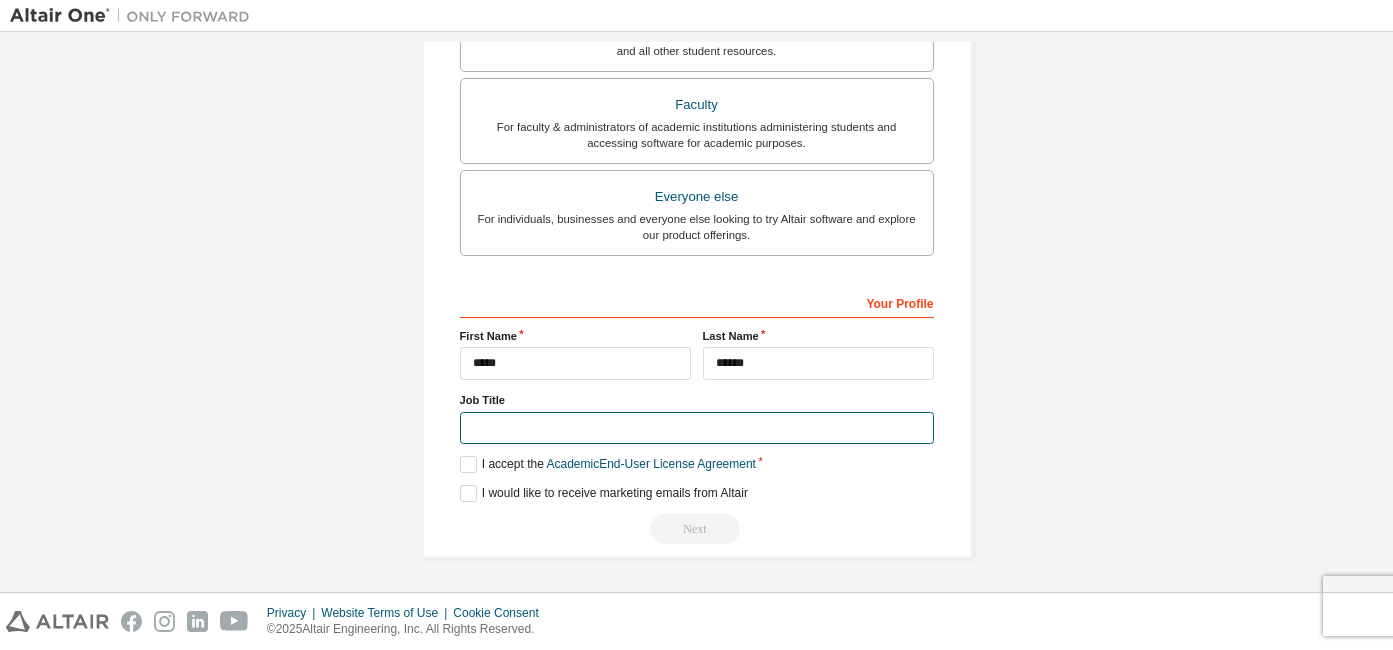 click at bounding box center (697, 428) 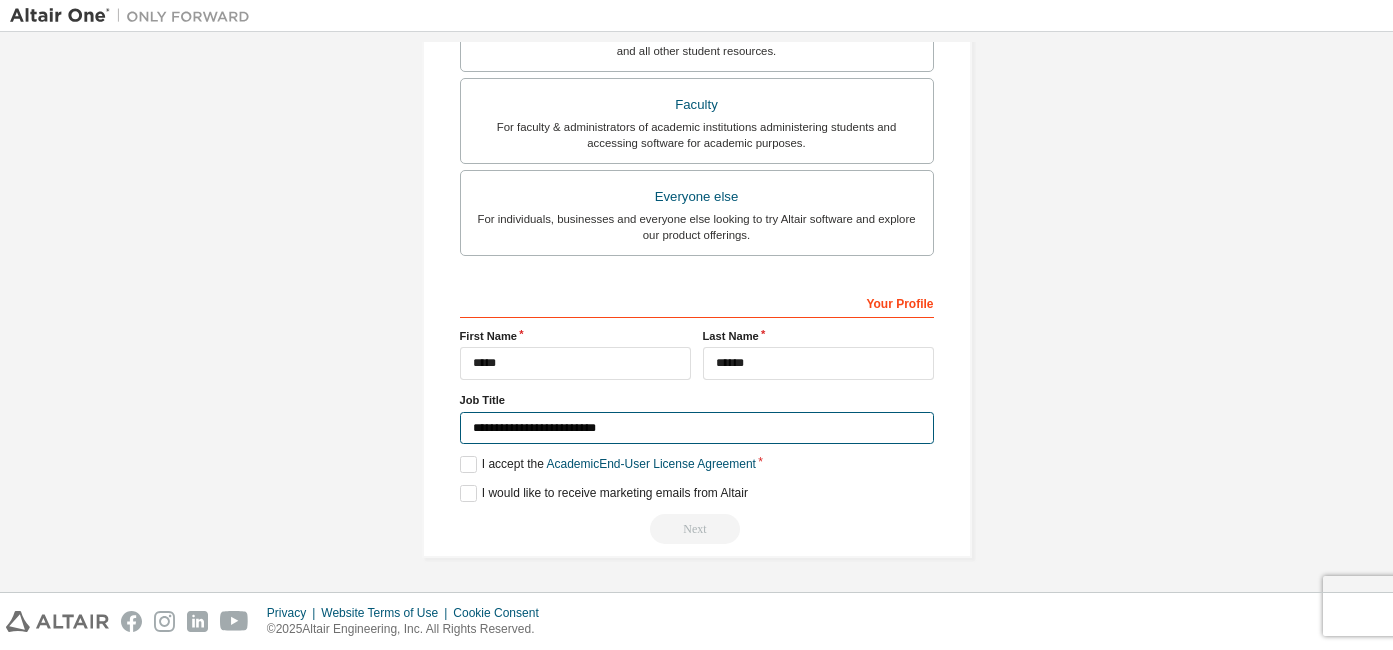 click on "**********" at bounding box center [697, 428] 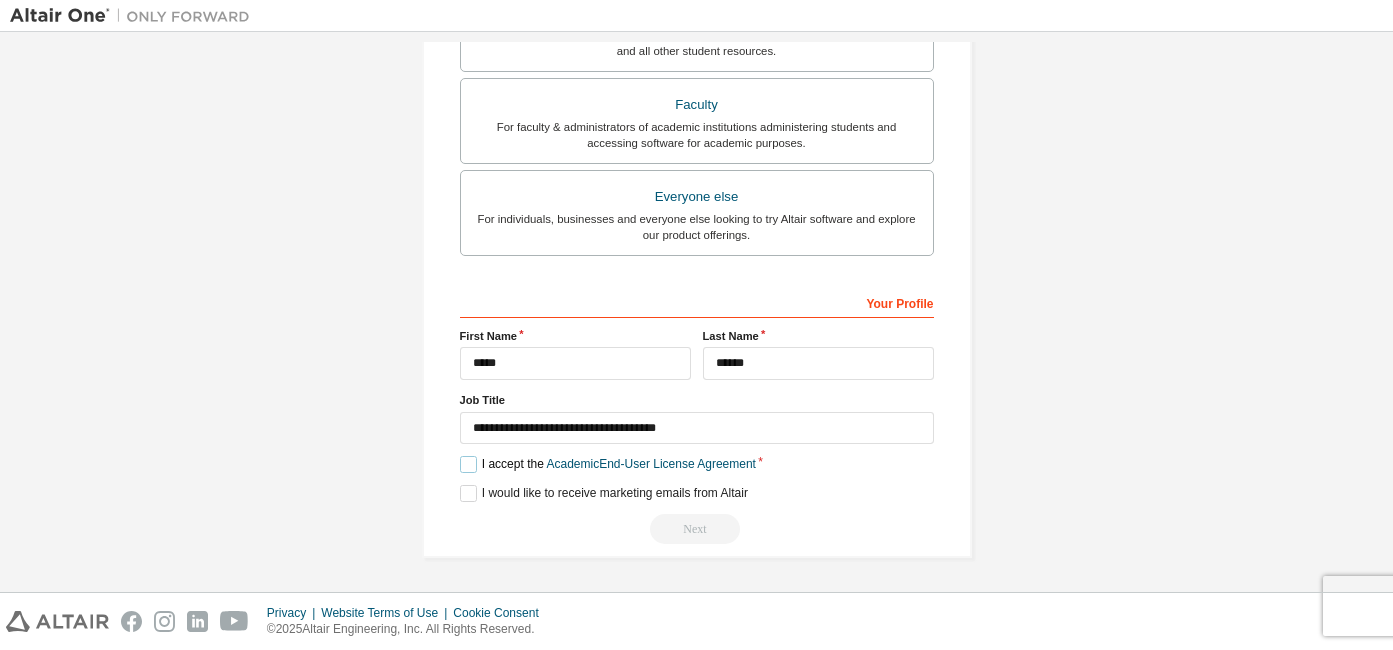 click on "I accept the   Academic   End-User License Agreement" at bounding box center (608, 464) 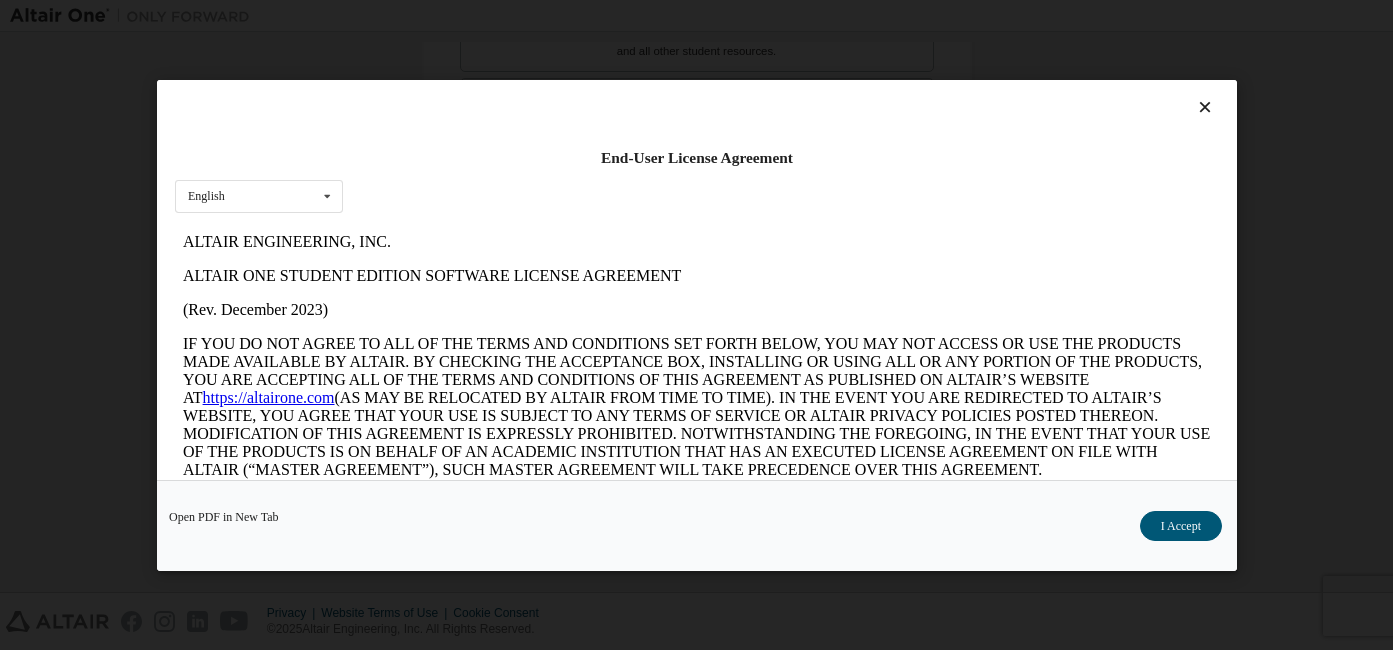 scroll, scrollTop: 0, scrollLeft: 0, axis: both 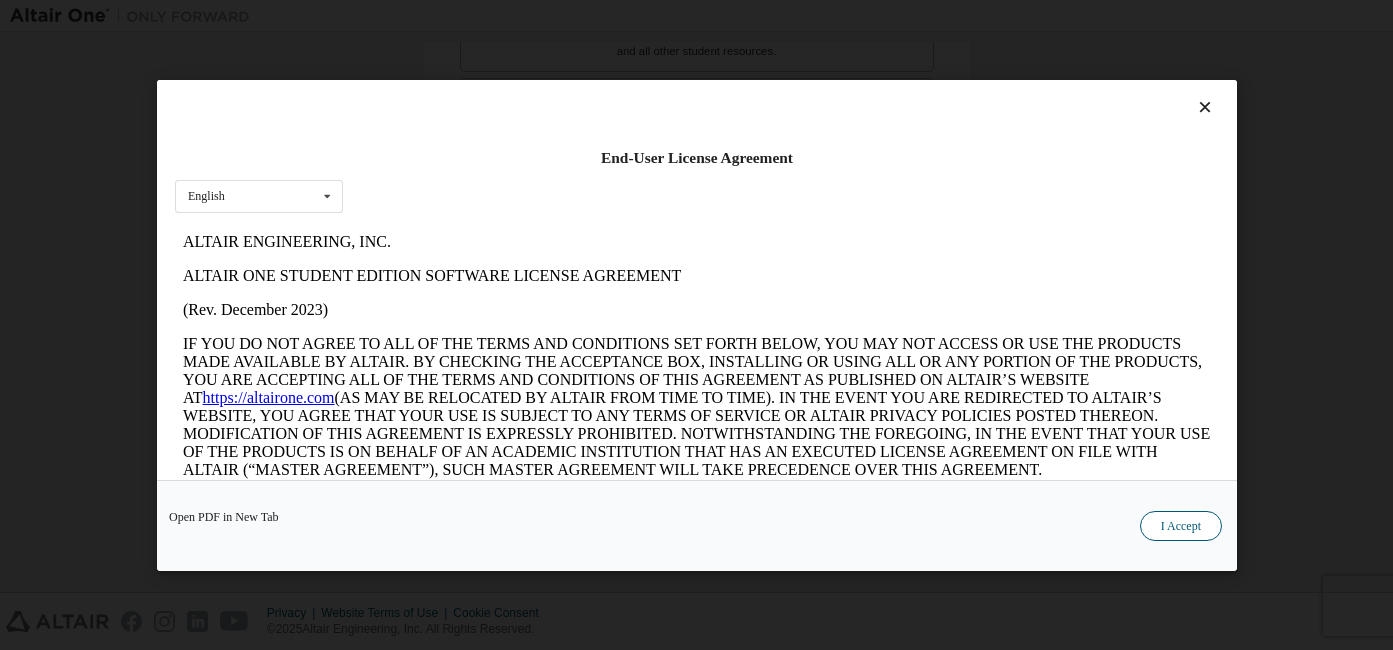 click on "I Accept" at bounding box center (1180, 526) 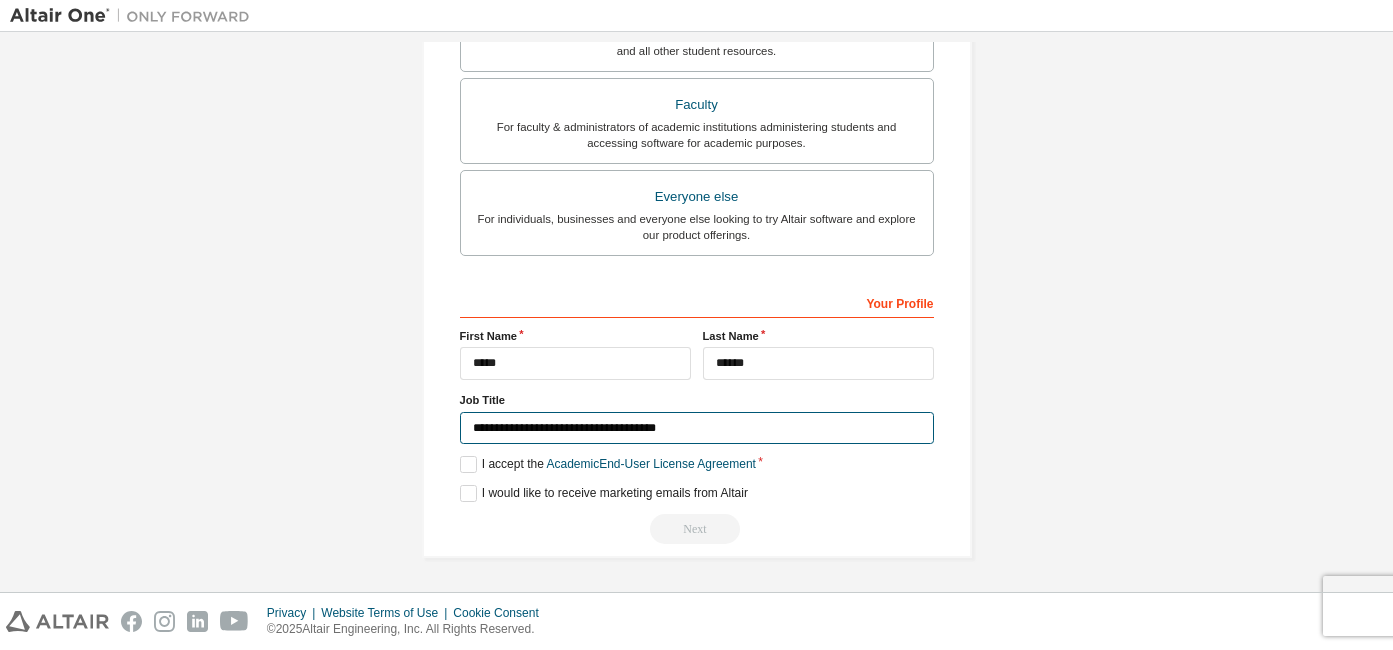 click on "**********" at bounding box center [697, 428] 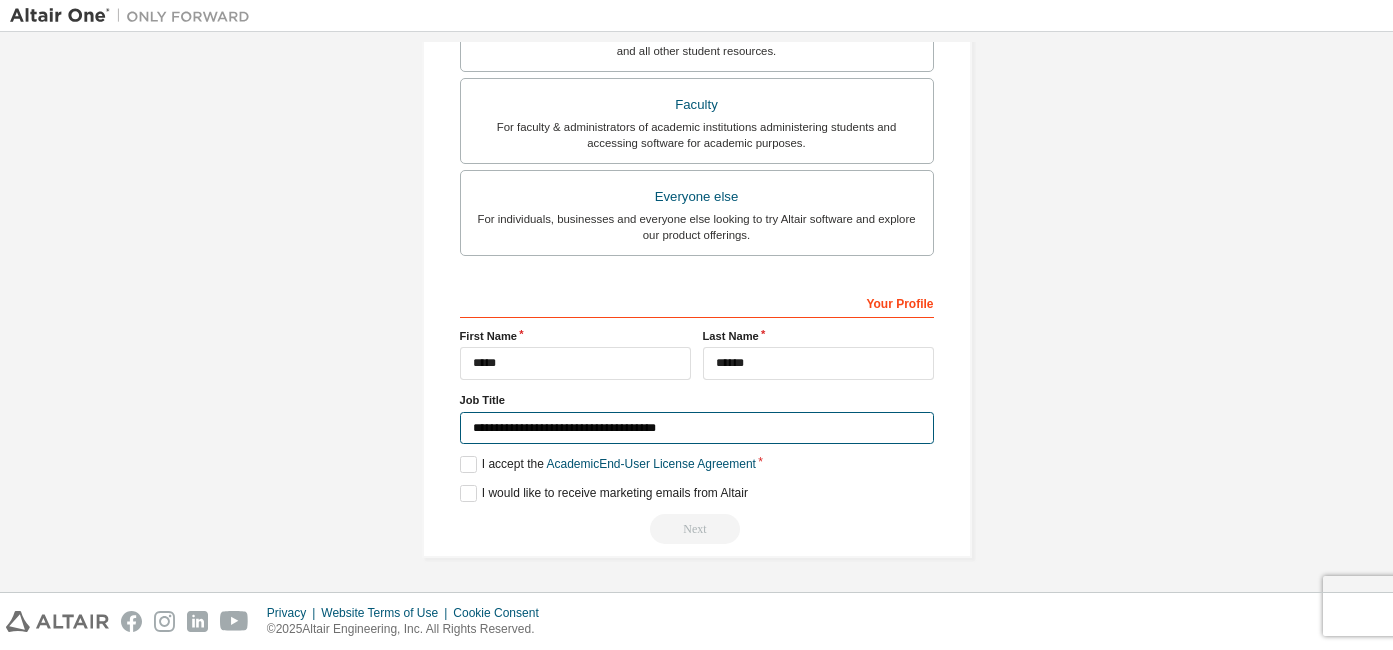 click on "**********" at bounding box center [697, 428] 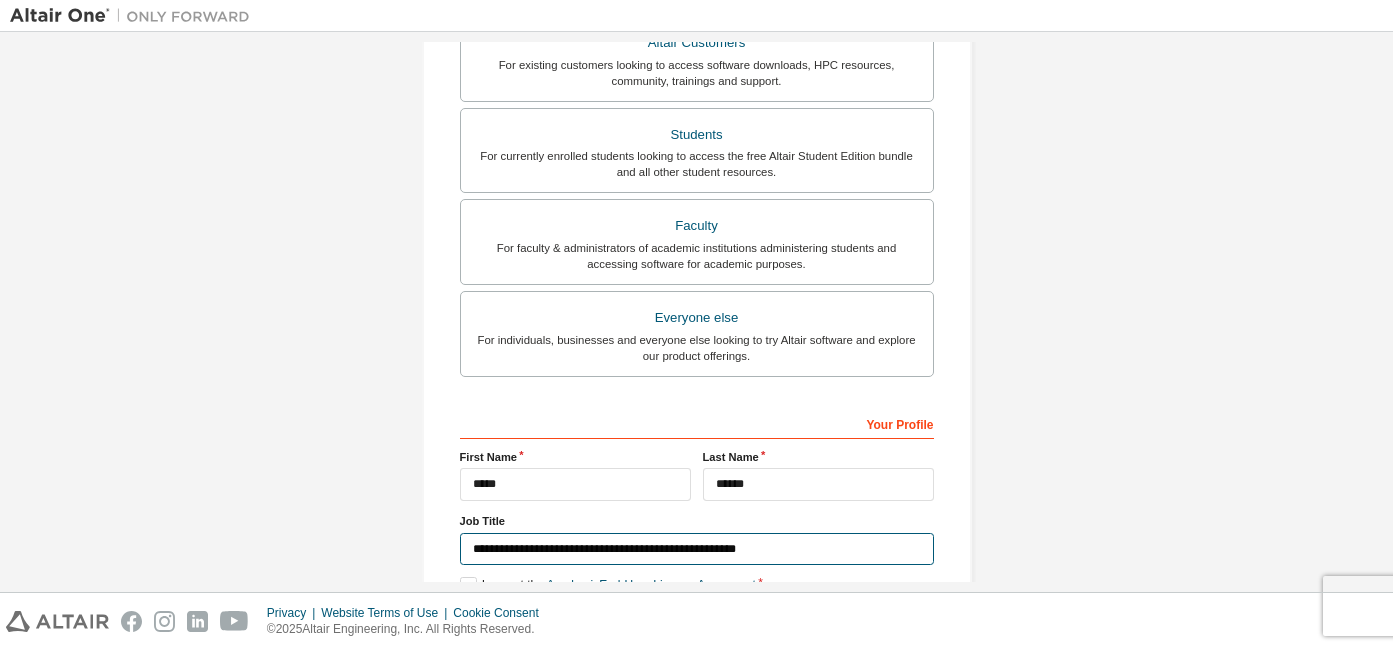 scroll, scrollTop: 0, scrollLeft: 0, axis: both 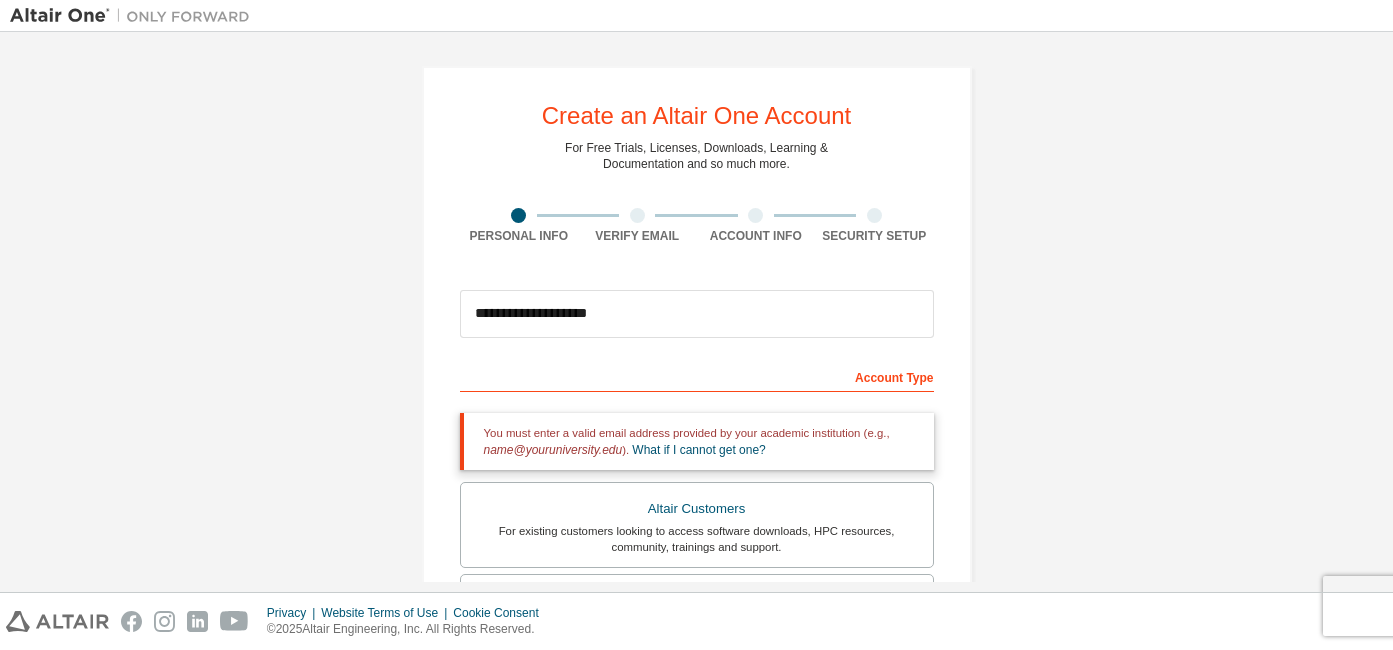type on "**********" 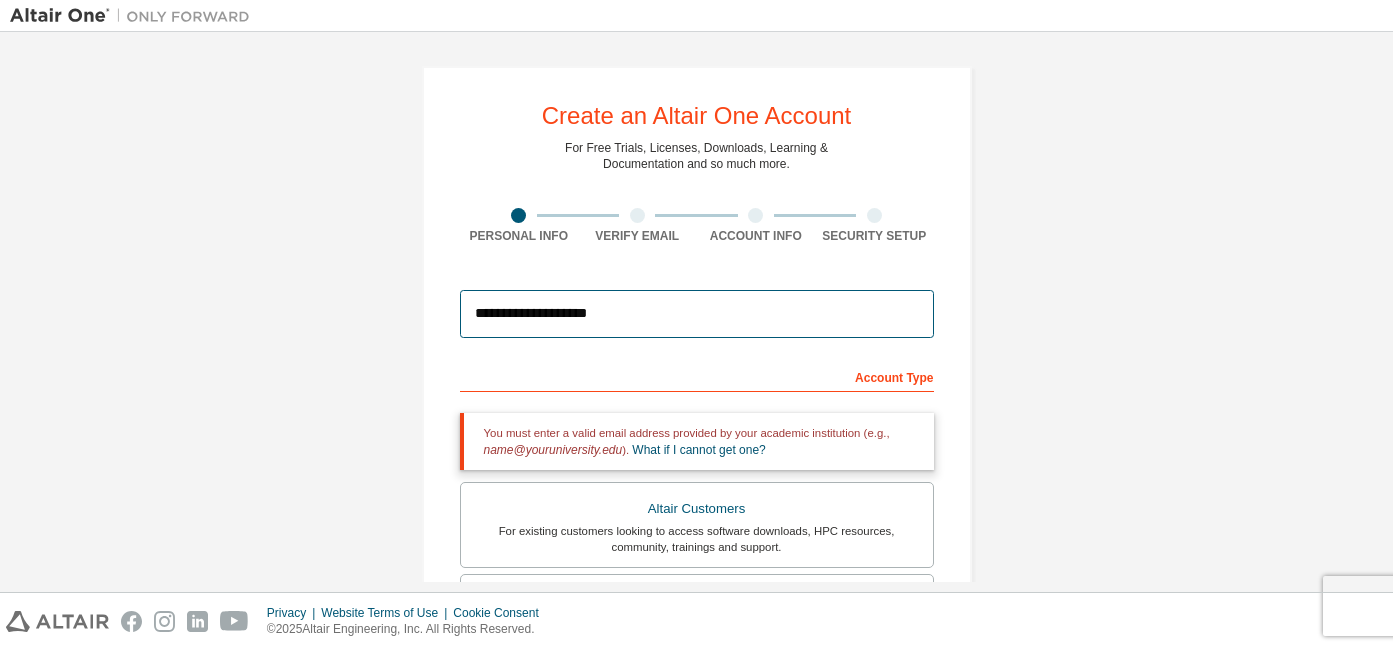 click on "**********" at bounding box center [697, 314] 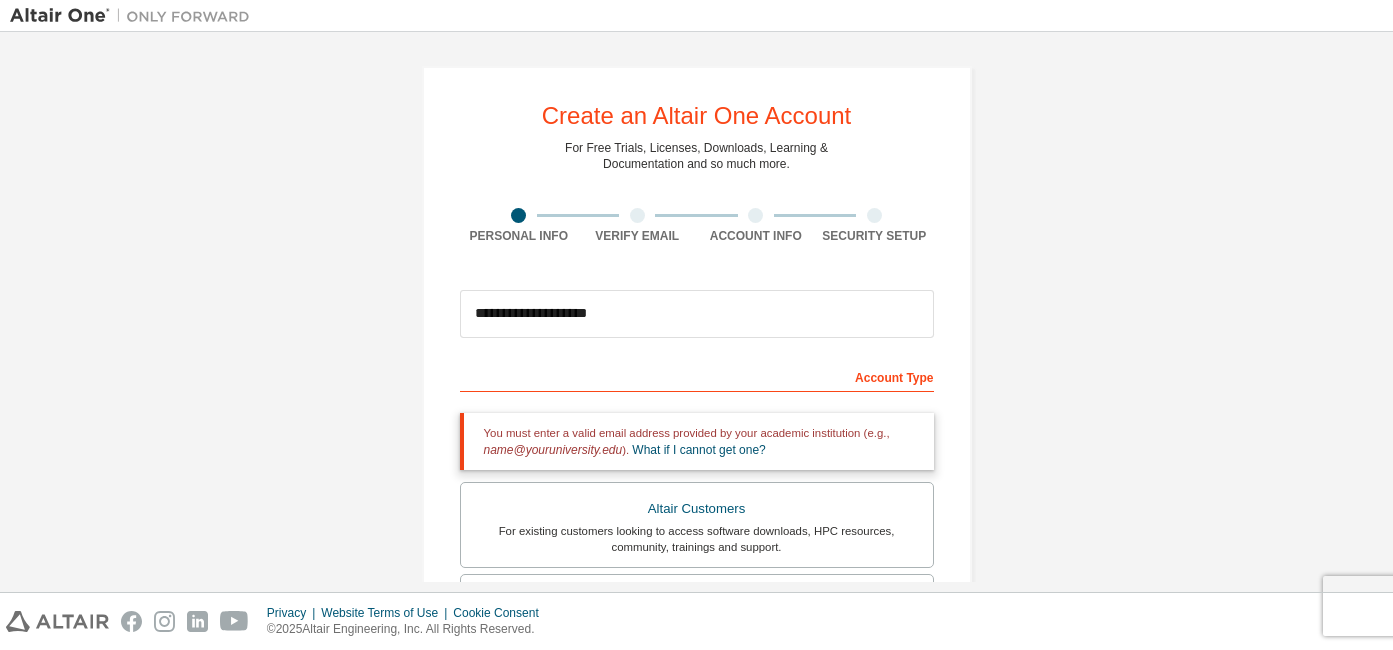 drag, startPoint x: 1205, startPoint y: 343, endPoint x: 1137, endPoint y: 345, distance: 68.0294 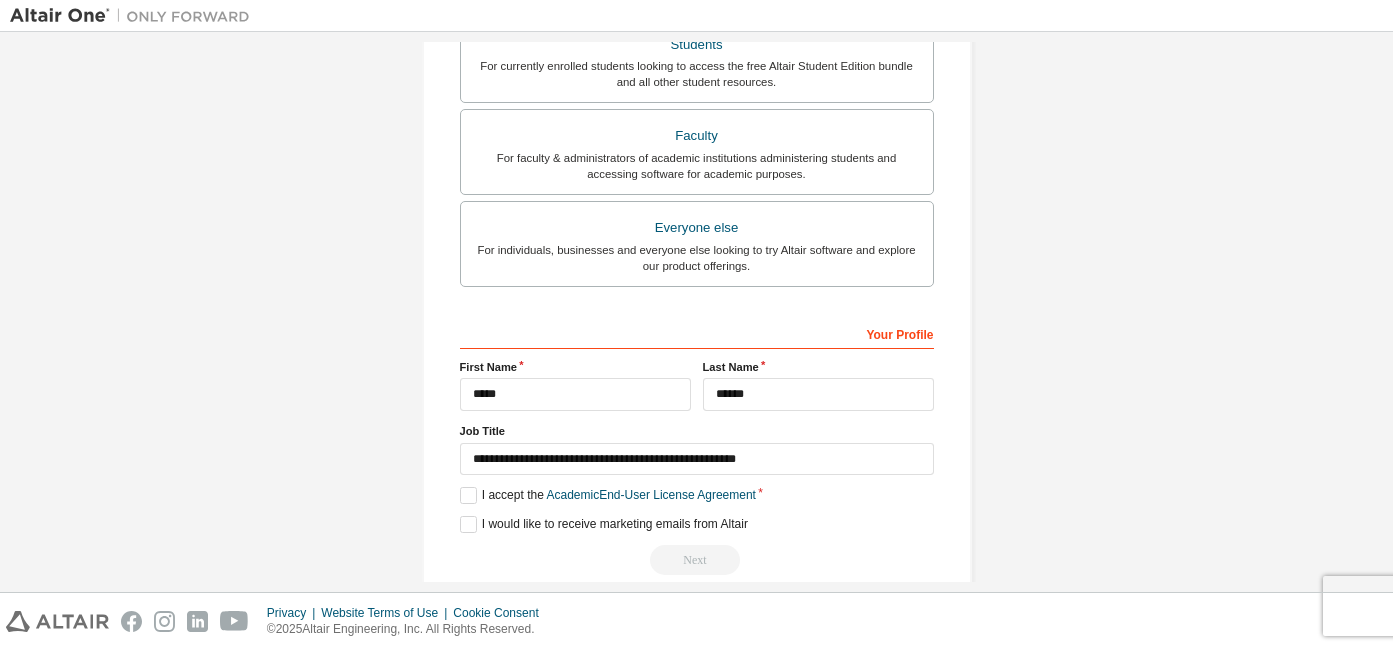 scroll, scrollTop: 588, scrollLeft: 0, axis: vertical 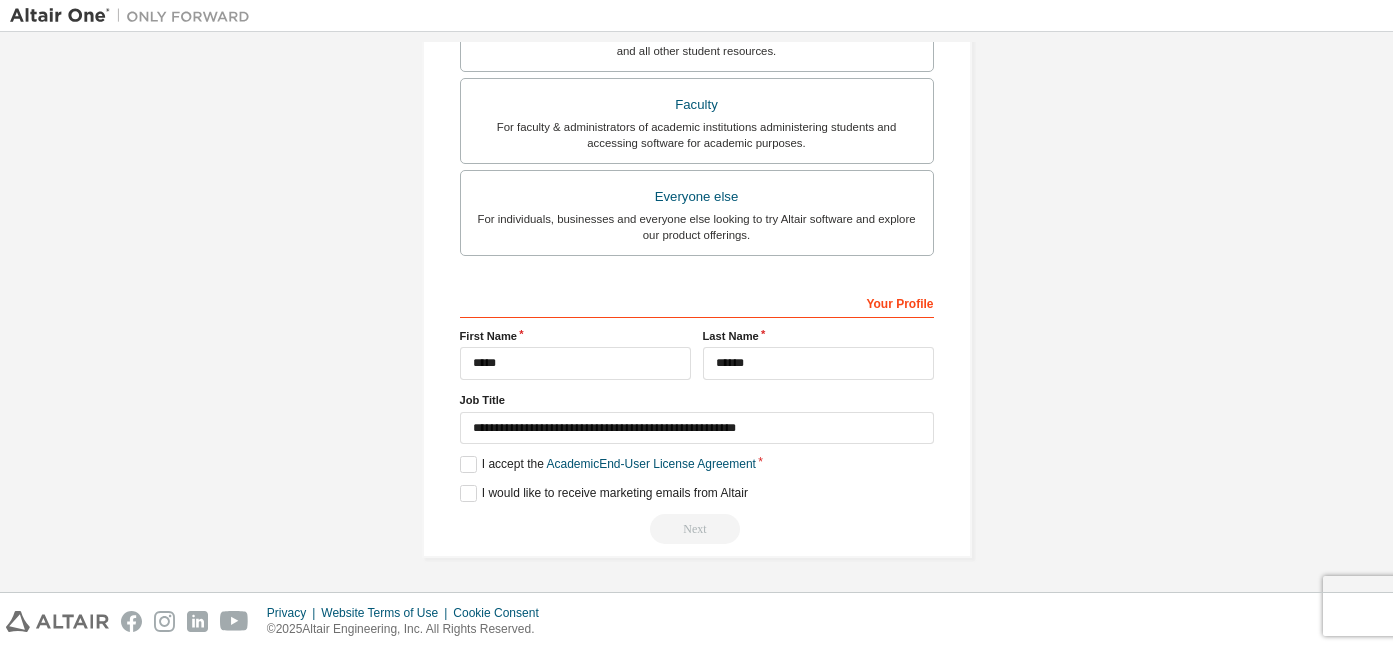 click on "Next" at bounding box center (697, 529) 